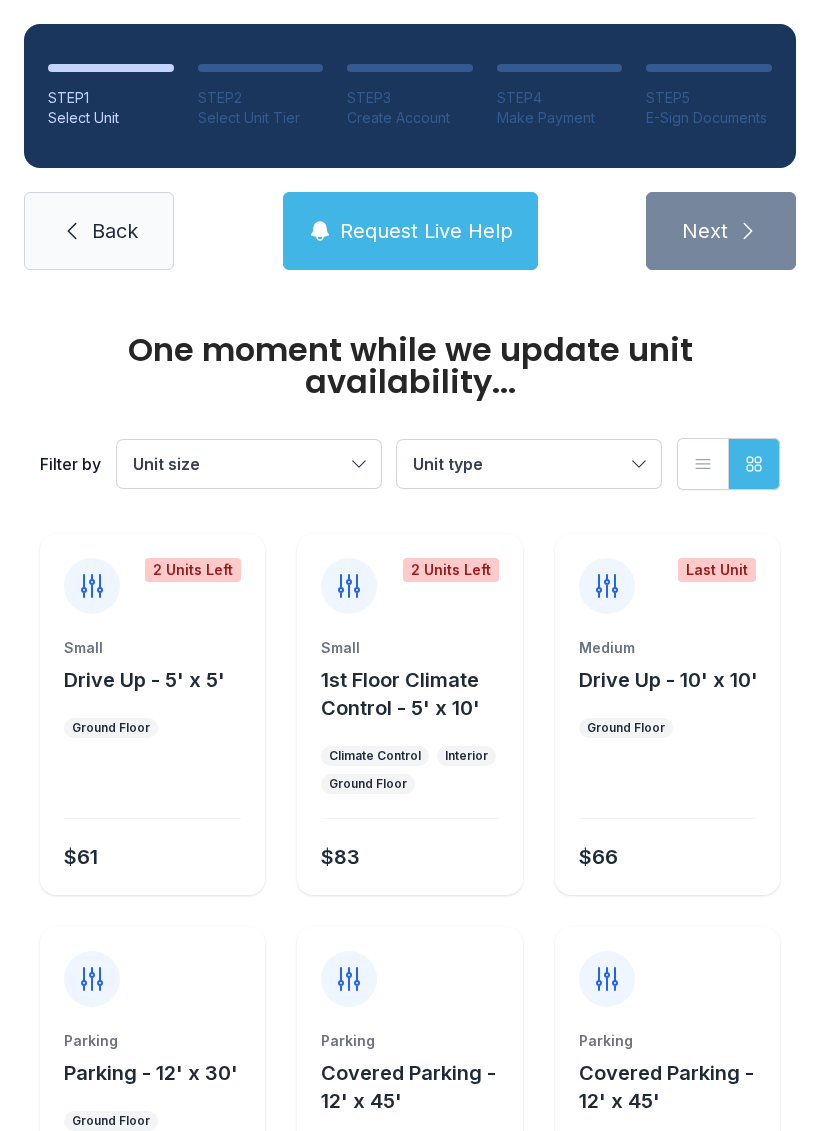 scroll, scrollTop: 0, scrollLeft: 0, axis: both 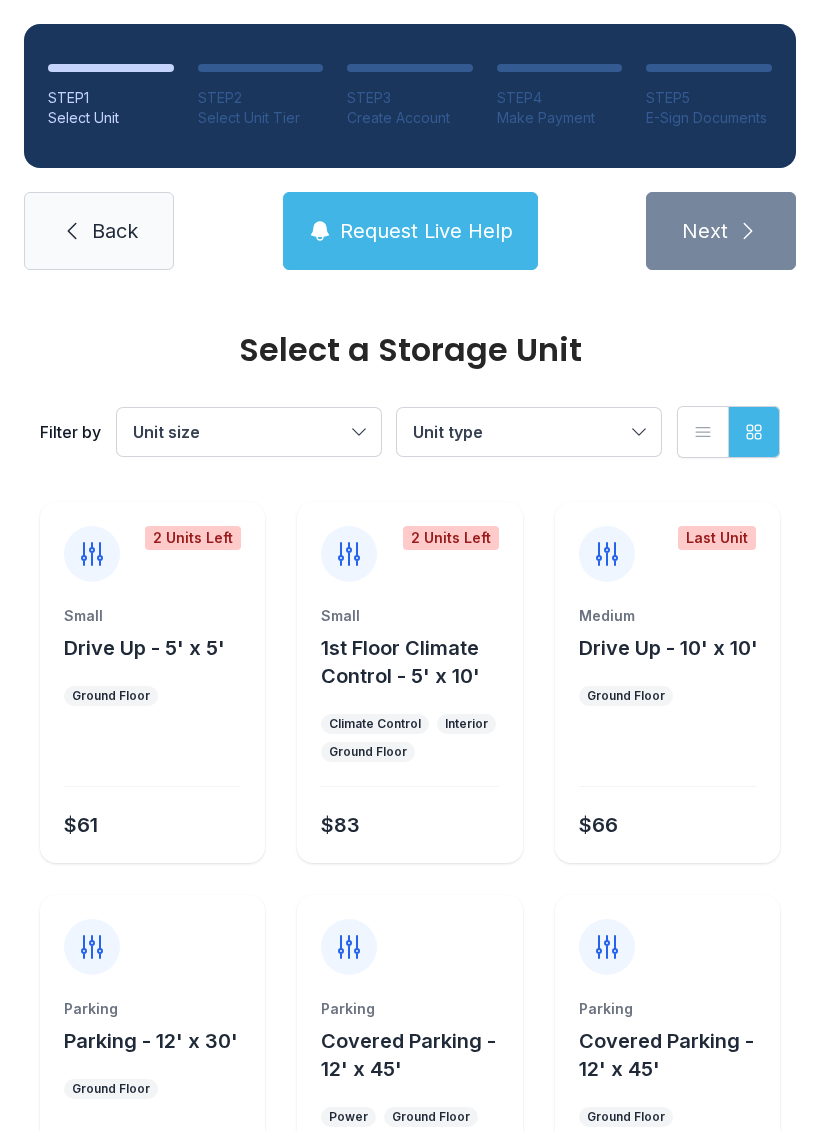 click on "Back" at bounding box center (115, 231) 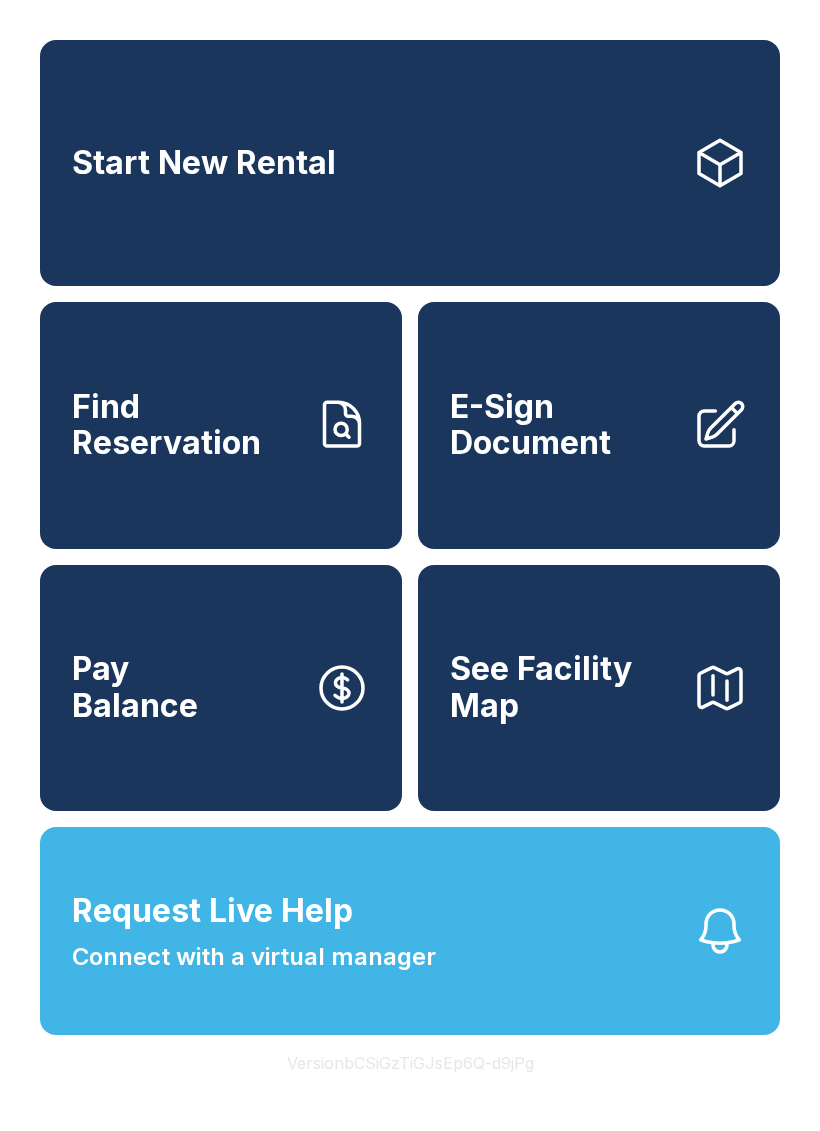 click on "Find Reservation" at bounding box center (185, 425) 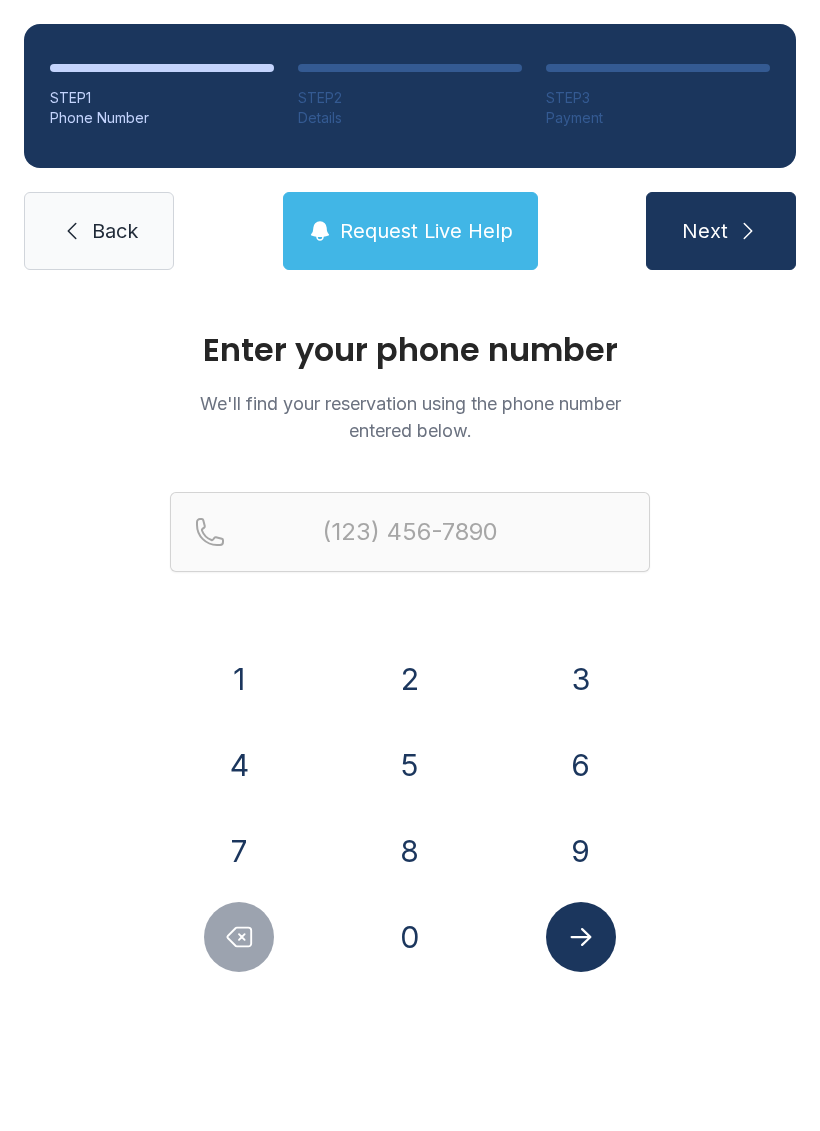 click on "3" at bounding box center (239, 679) 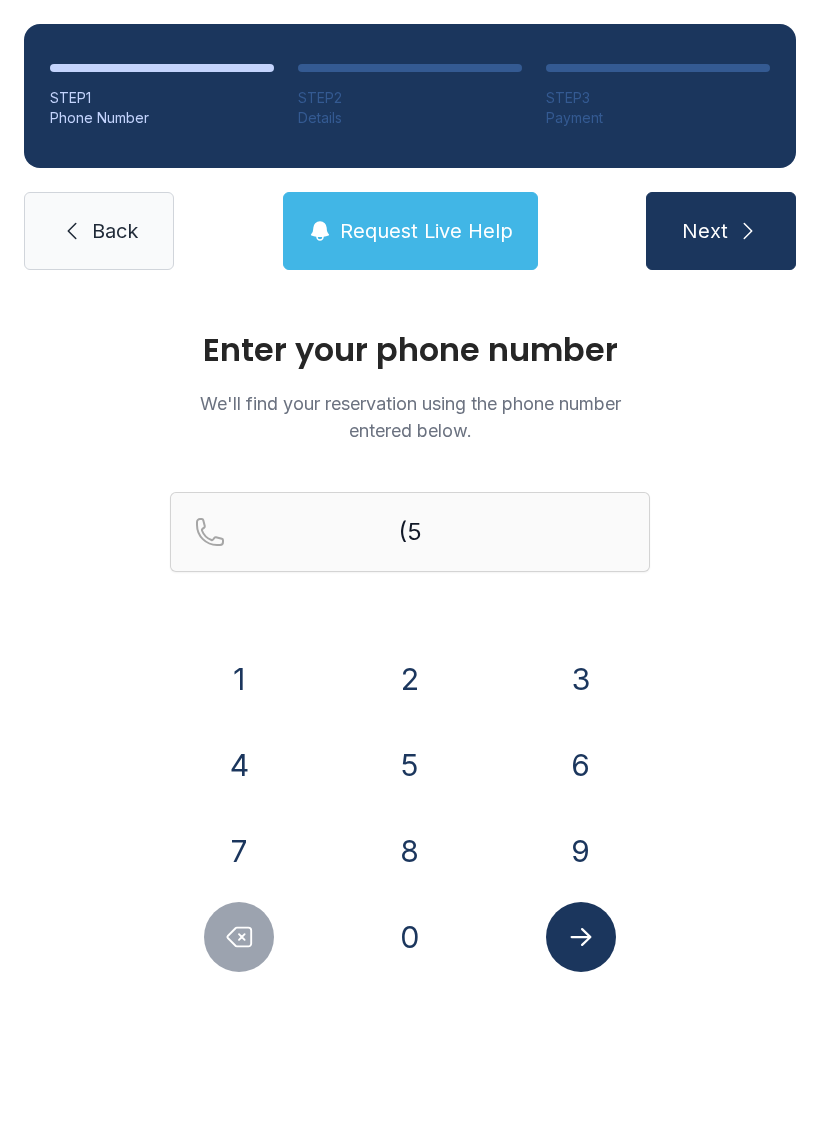click on "0" at bounding box center [239, 679] 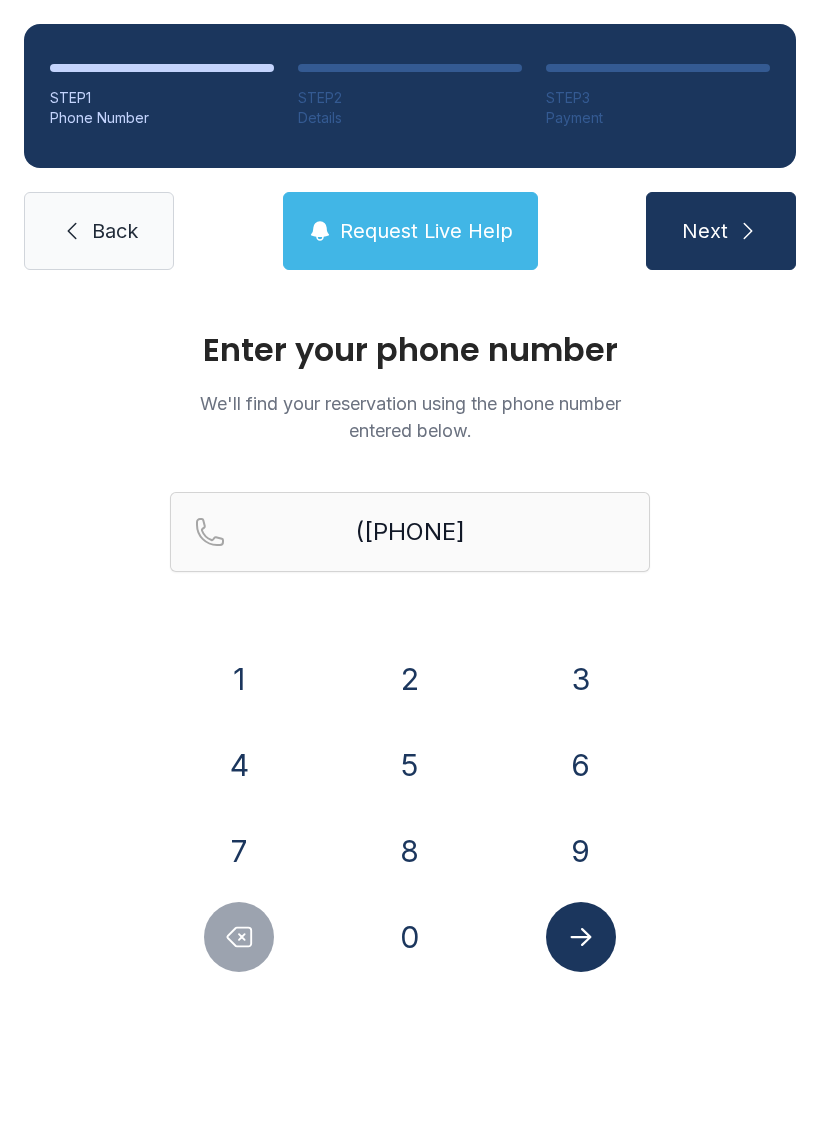click on "9" at bounding box center [239, 679] 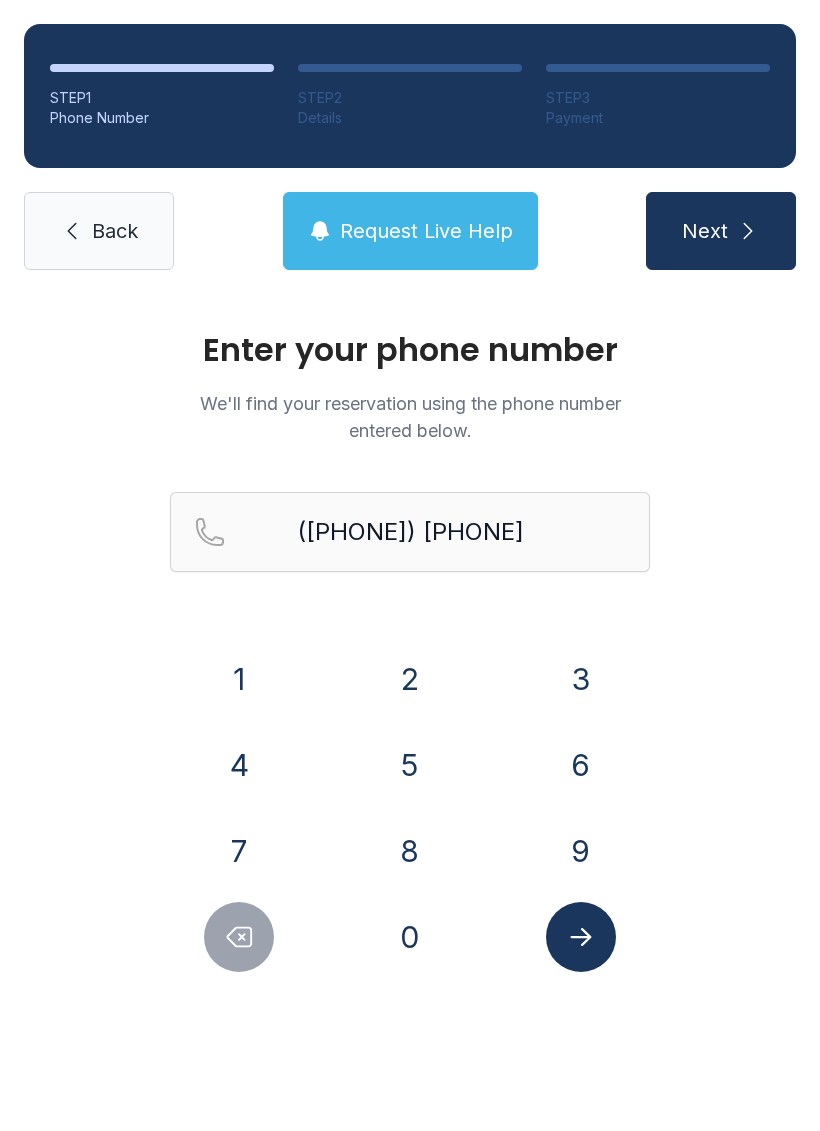 click on "1" at bounding box center (239, 679) 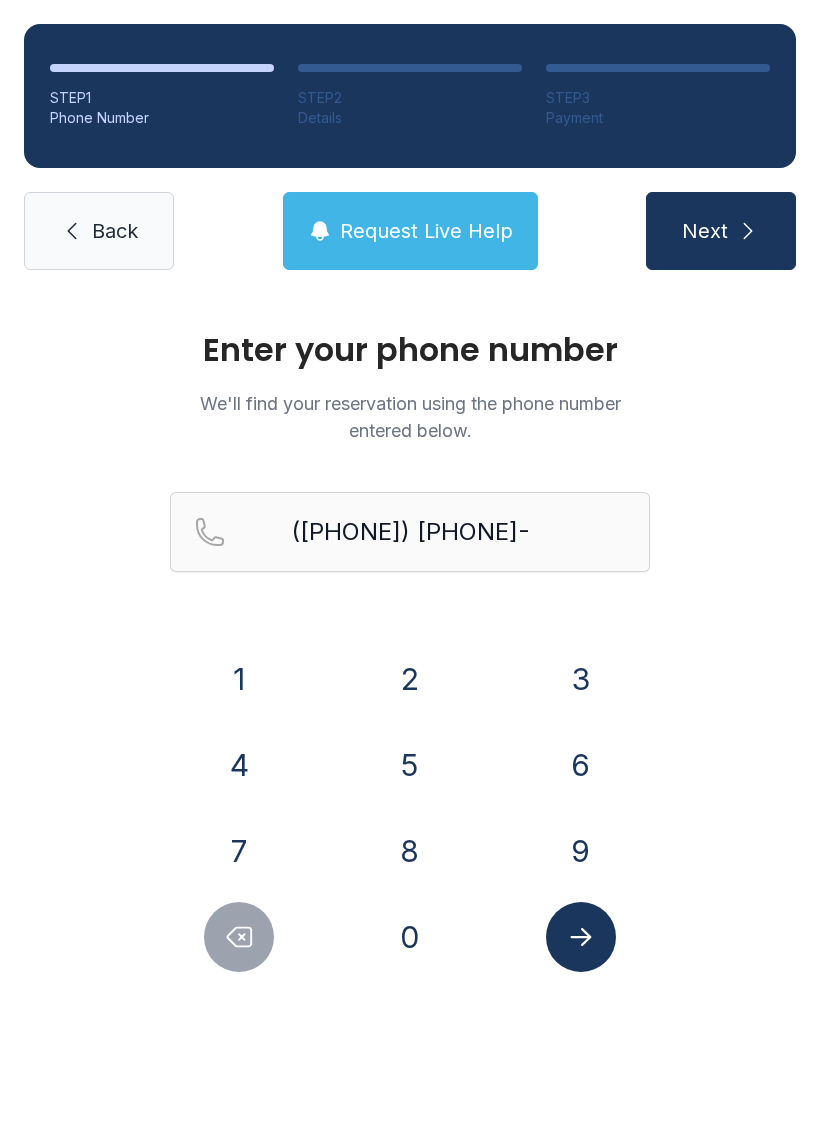 click on "0" at bounding box center [239, 679] 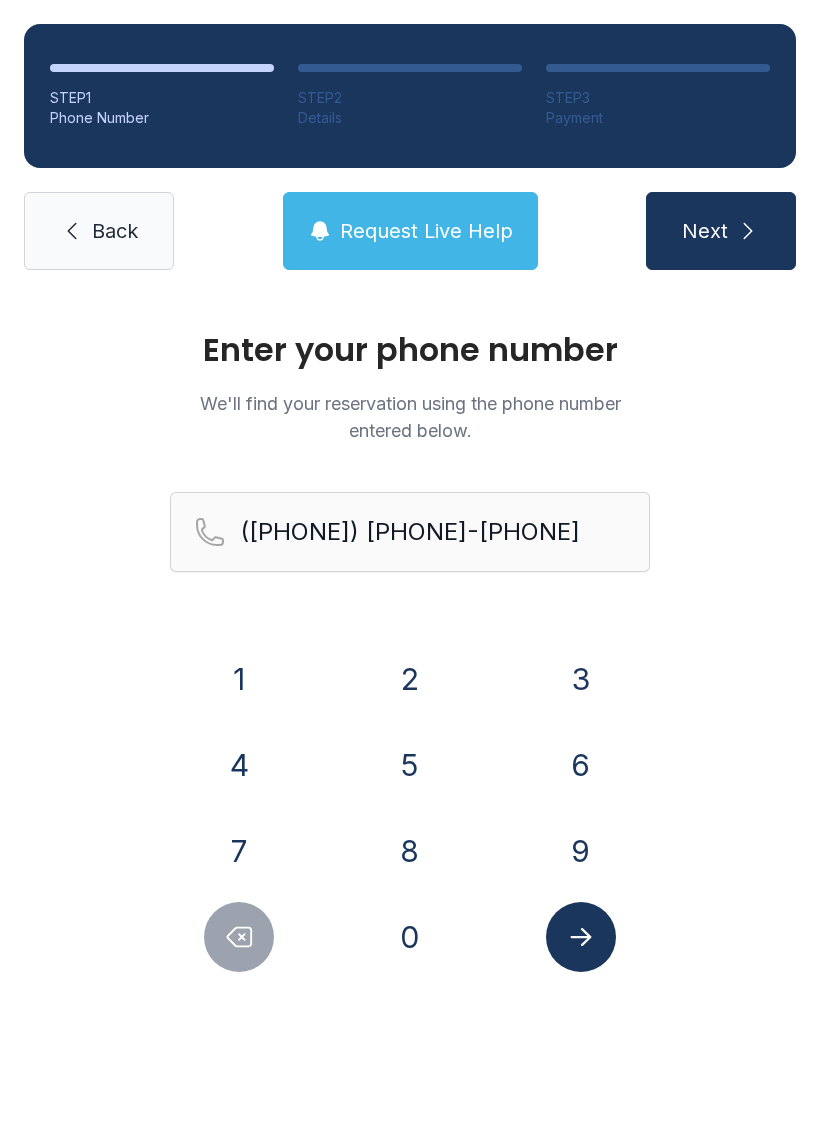 click on "4" at bounding box center (239, 679) 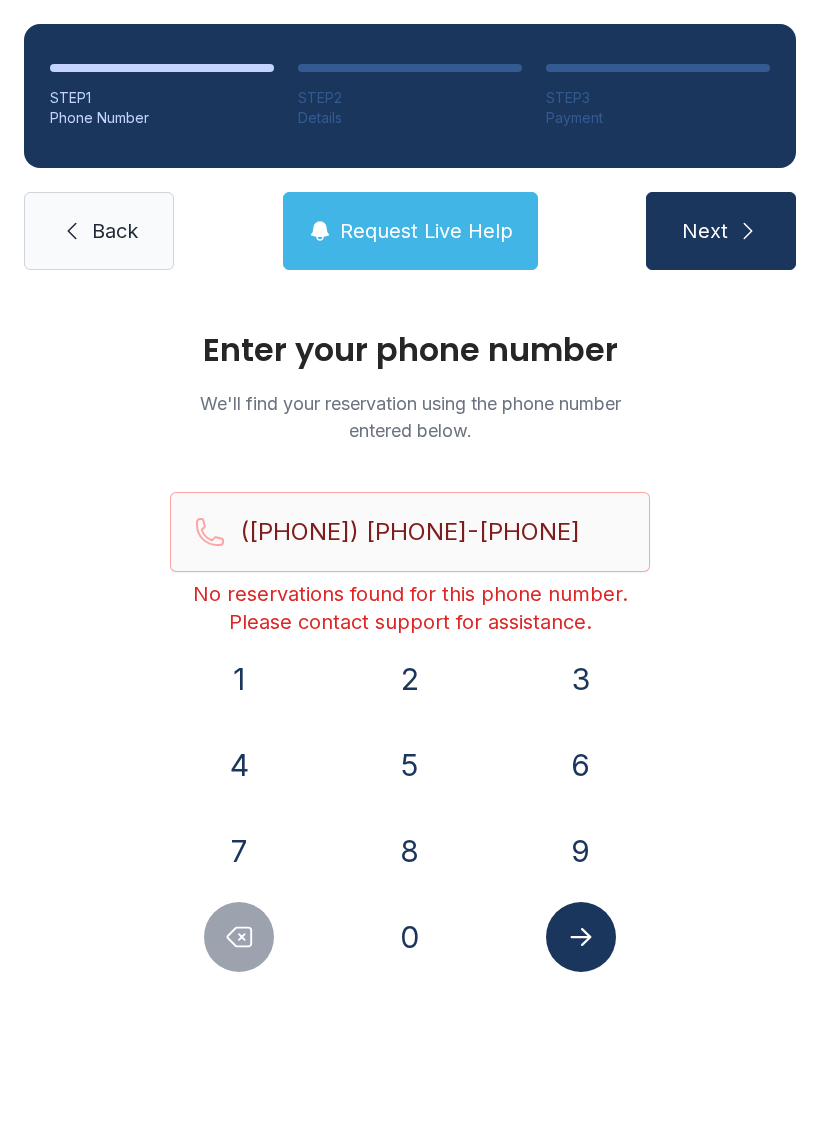 click at bounding box center (240, 937) 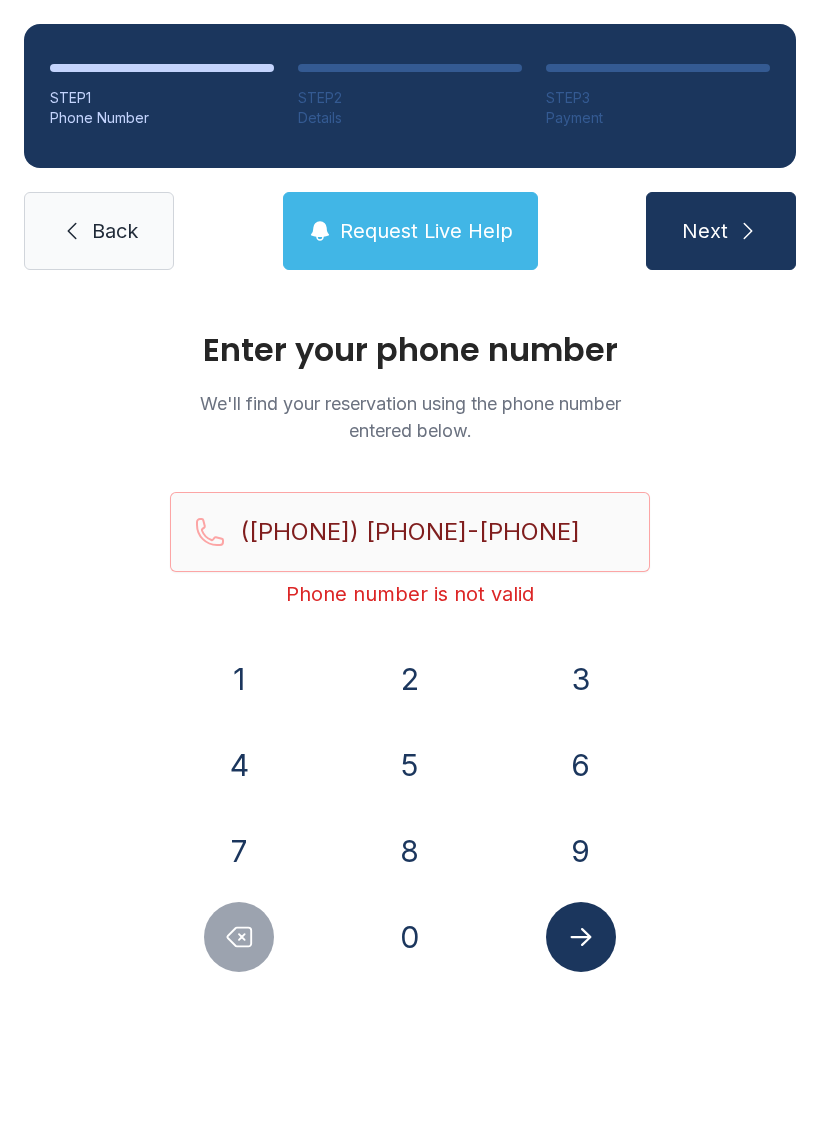click on "Back" at bounding box center (99, 231) 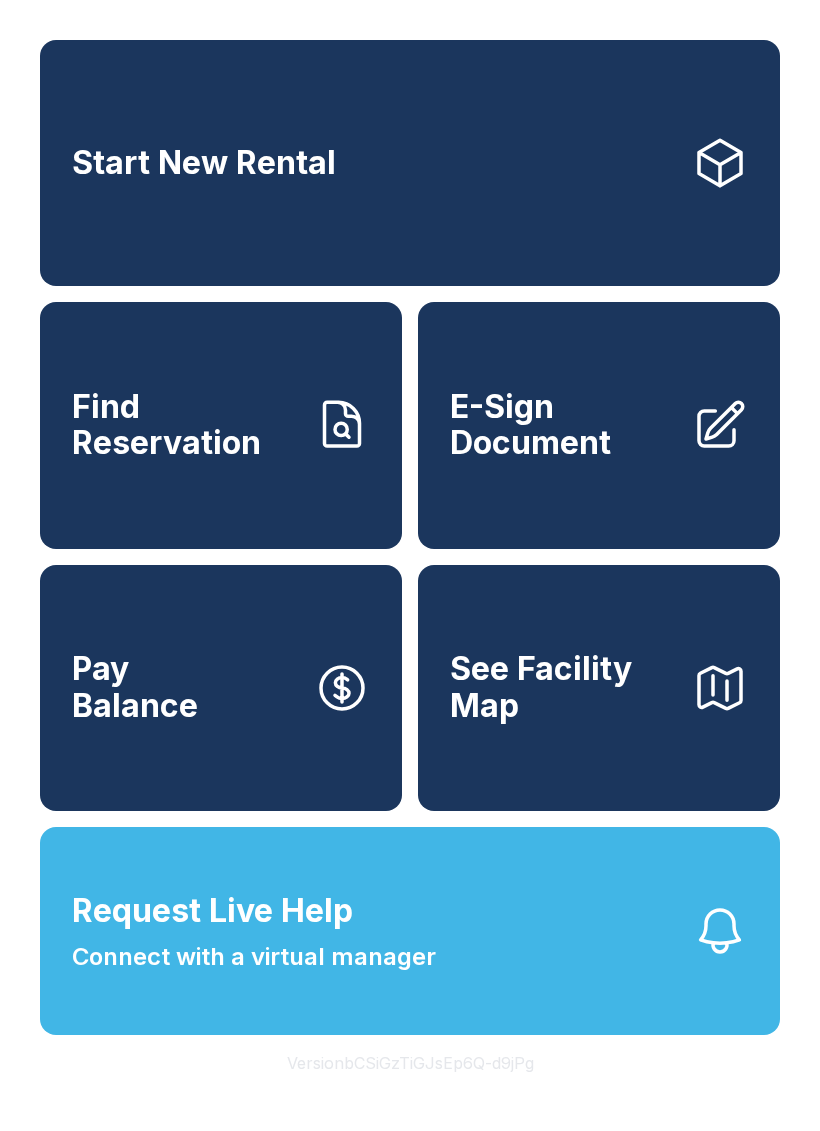 click on "Start New Rental" at bounding box center [410, 163] 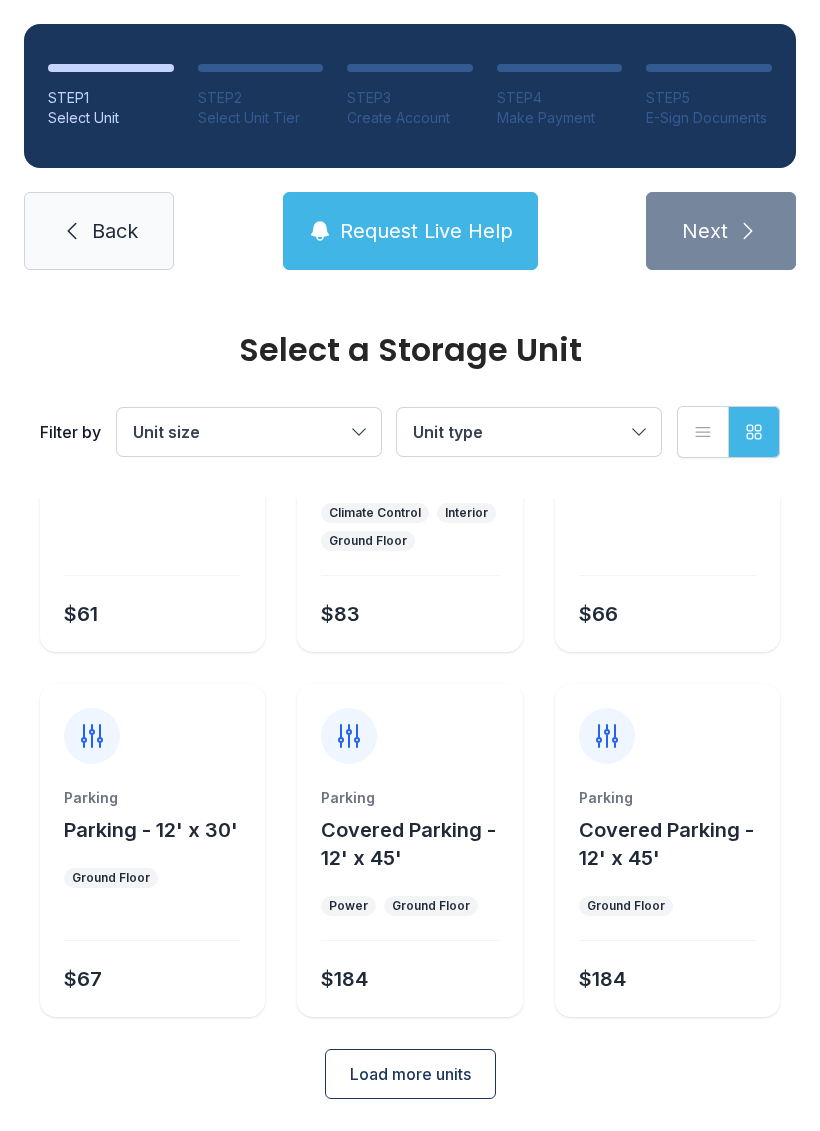 scroll, scrollTop: 210, scrollLeft: 0, axis: vertical 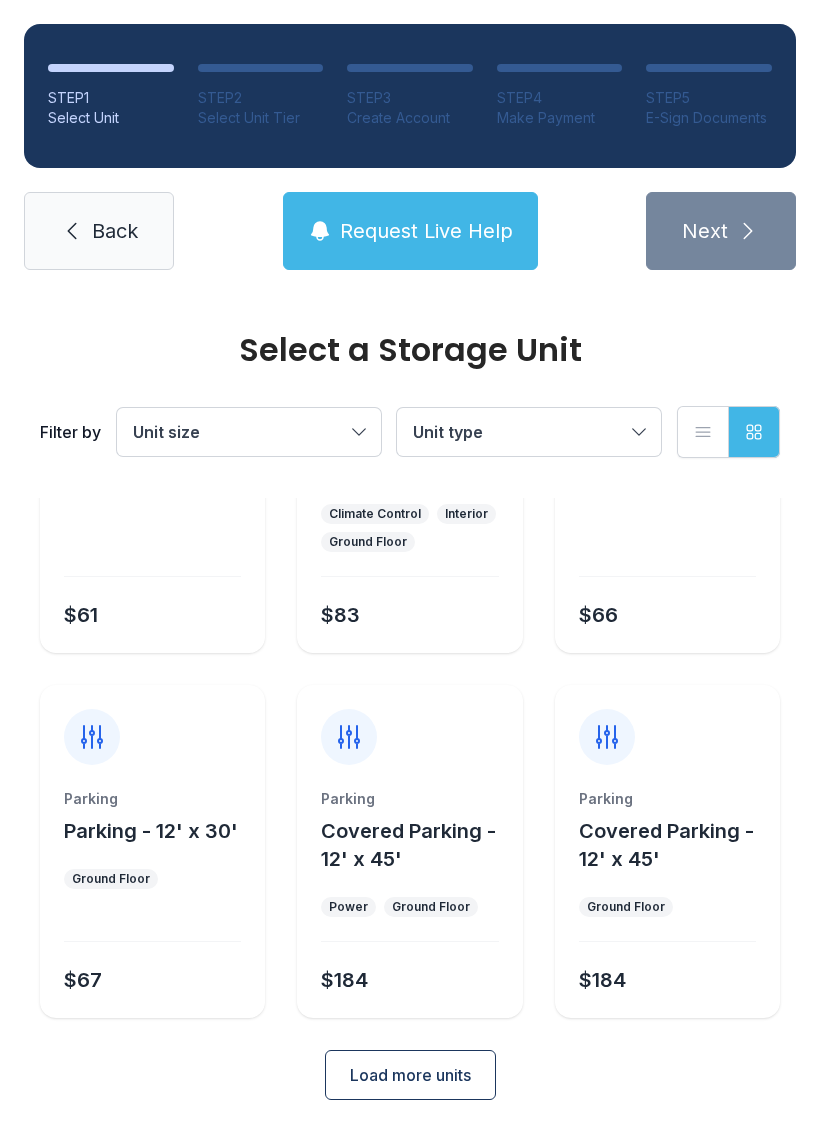 click on "Load more units" at bounding box center [410, 1075] 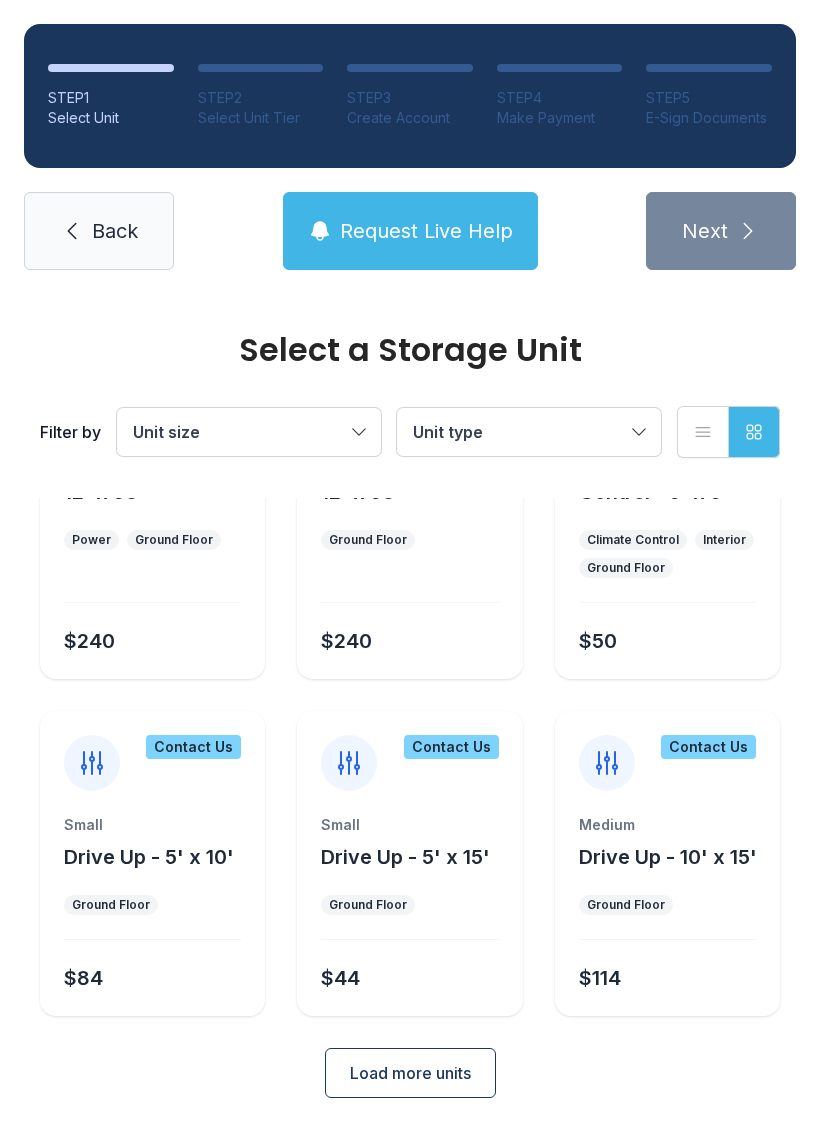 scroll, scrollTop: 940, scrollLeft: 0, axis: vertical 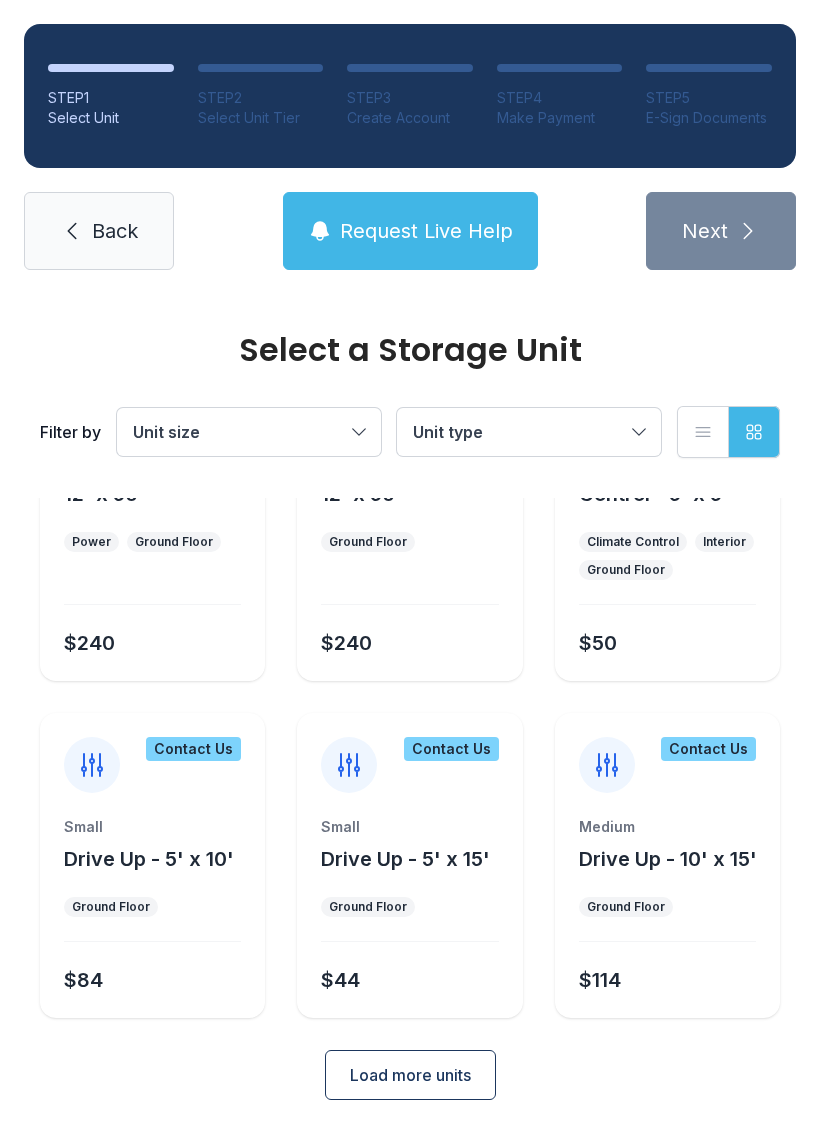 click on "Load more units" at bounding box center (410, 1075) 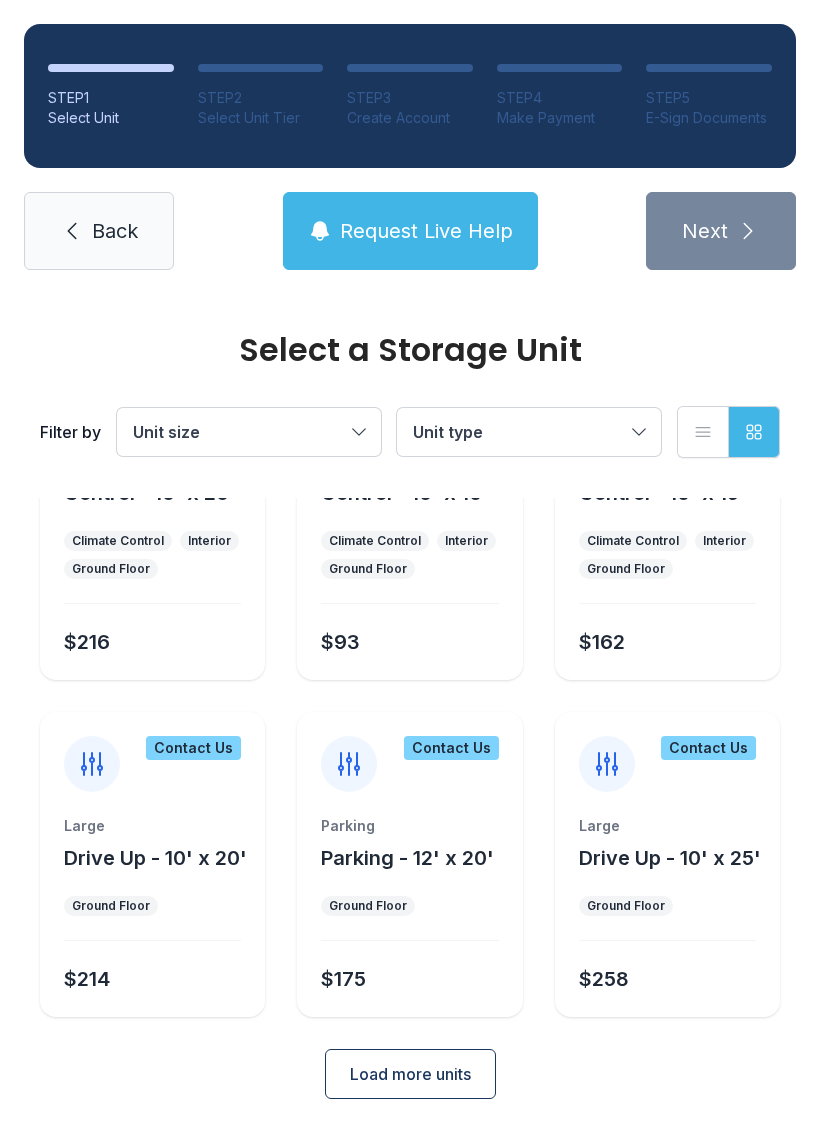 scroll, scrollTop: 1670, scrollLeft: 0, axis: vertical 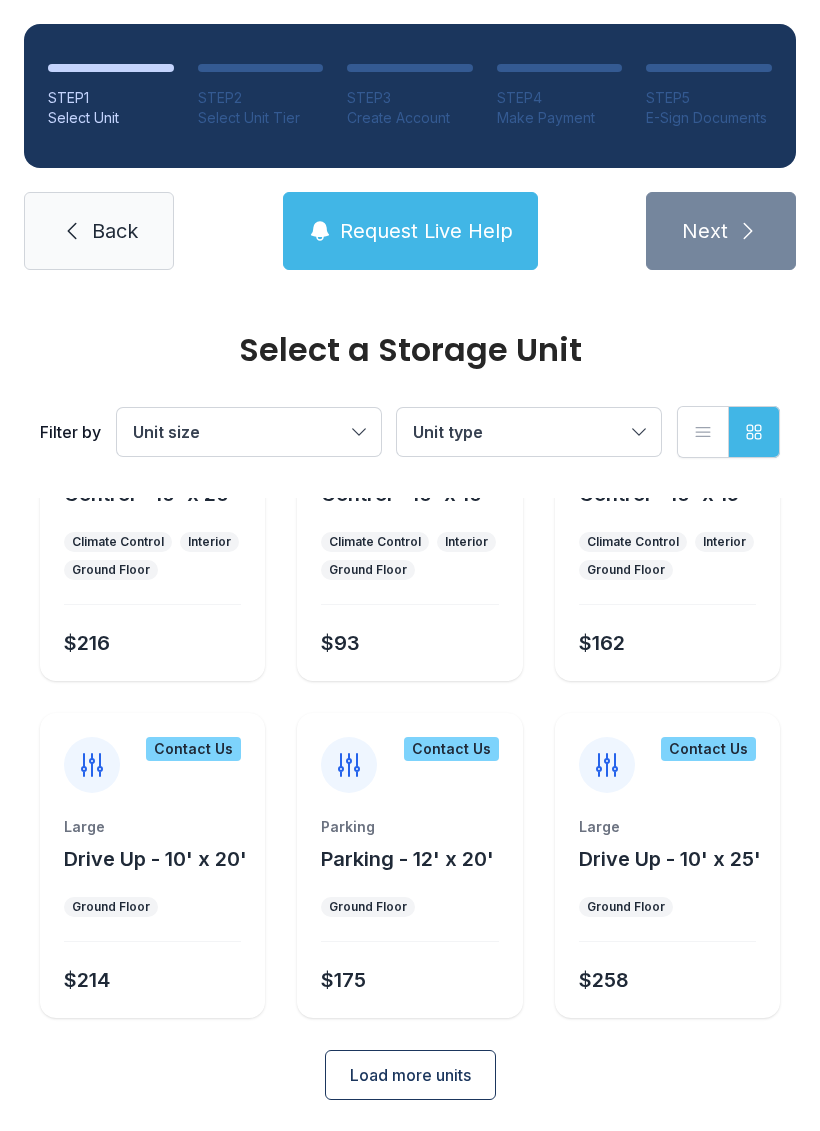 click on "Load more units" at bounding box center [410, 1075] 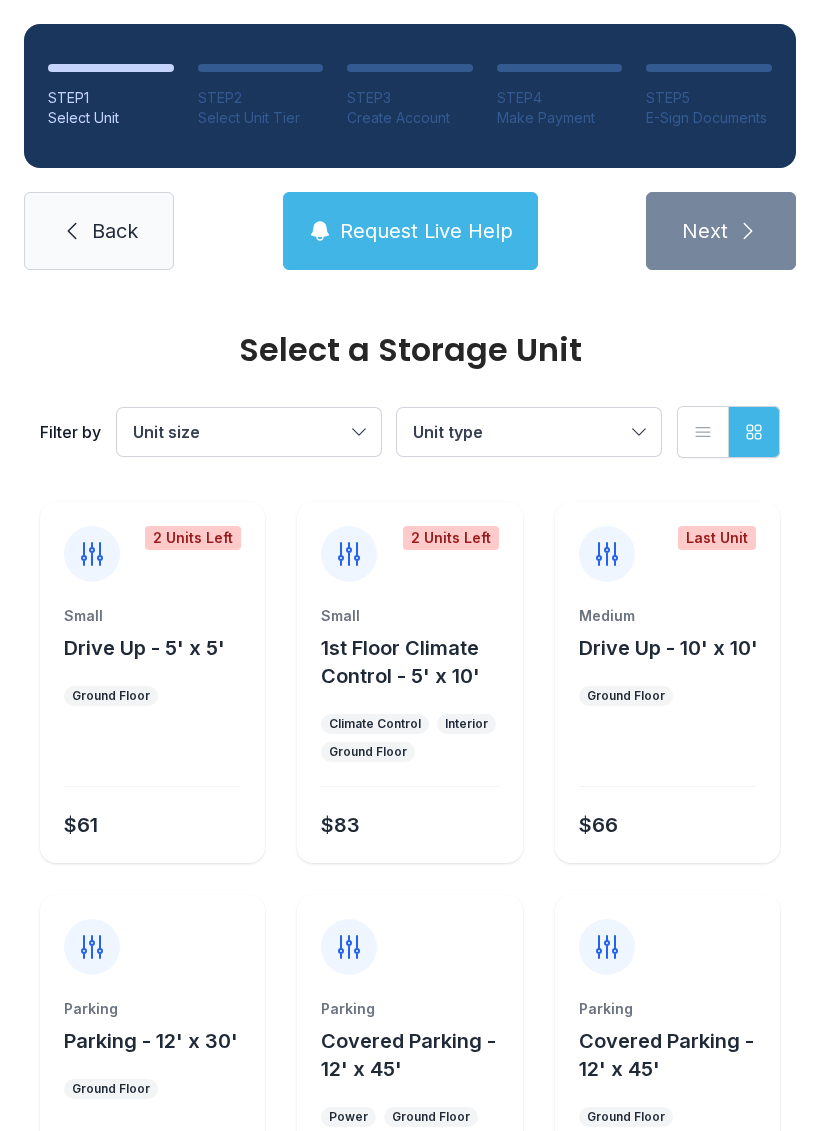 scroll, scrollTop: 0, scrollLeft: 0, axis: both 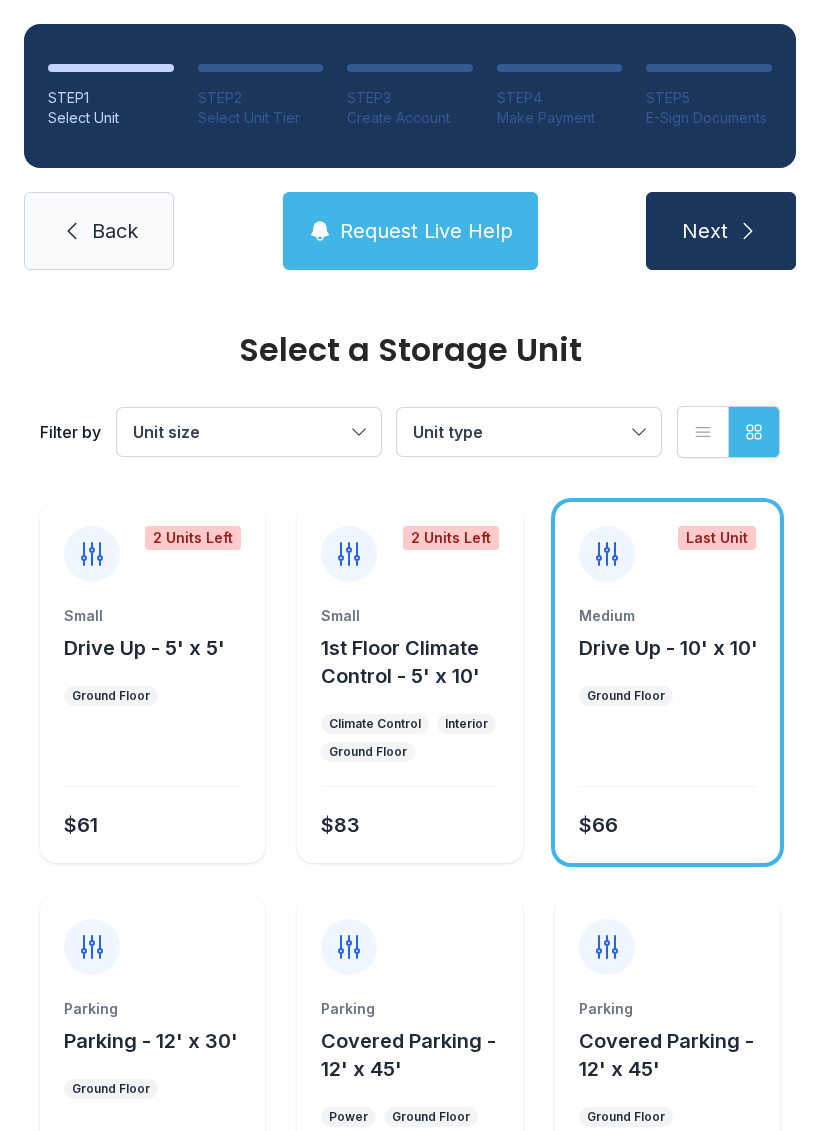 click at bounding box center [748, 231] 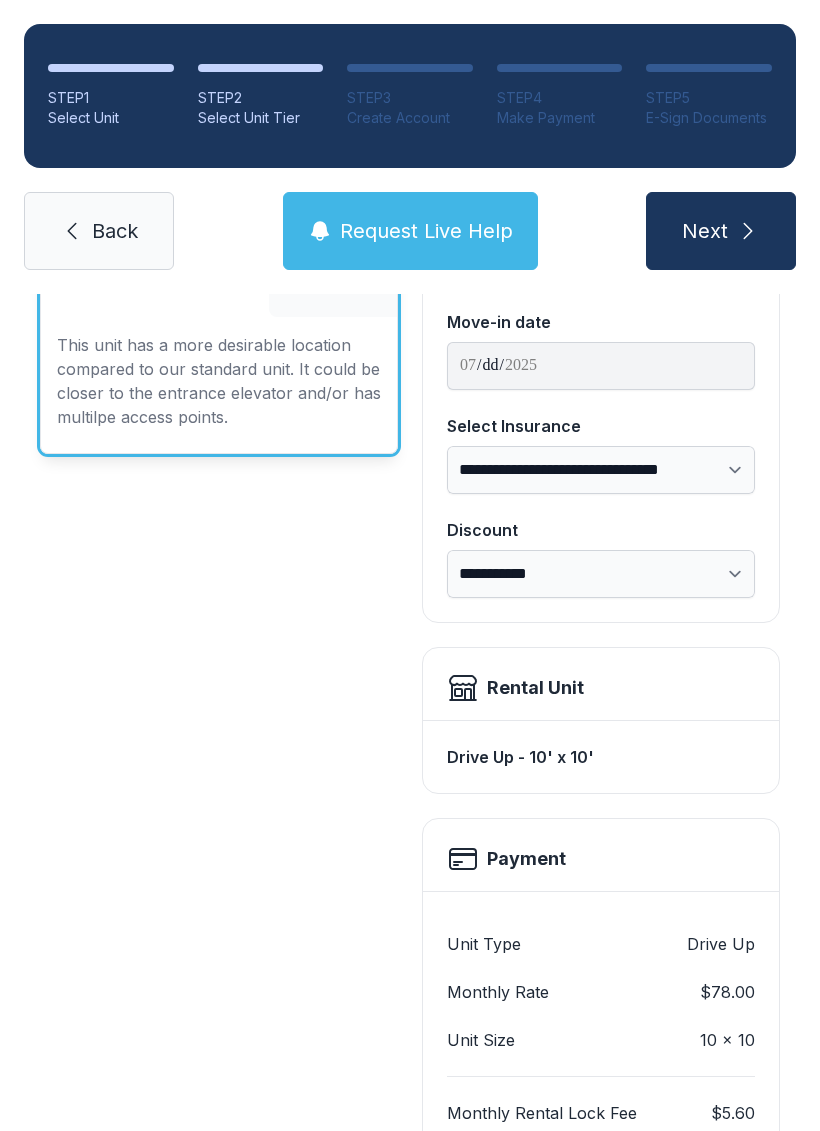 scroll, scrollTop: 203, scrollLeft: 0, axis: vertical 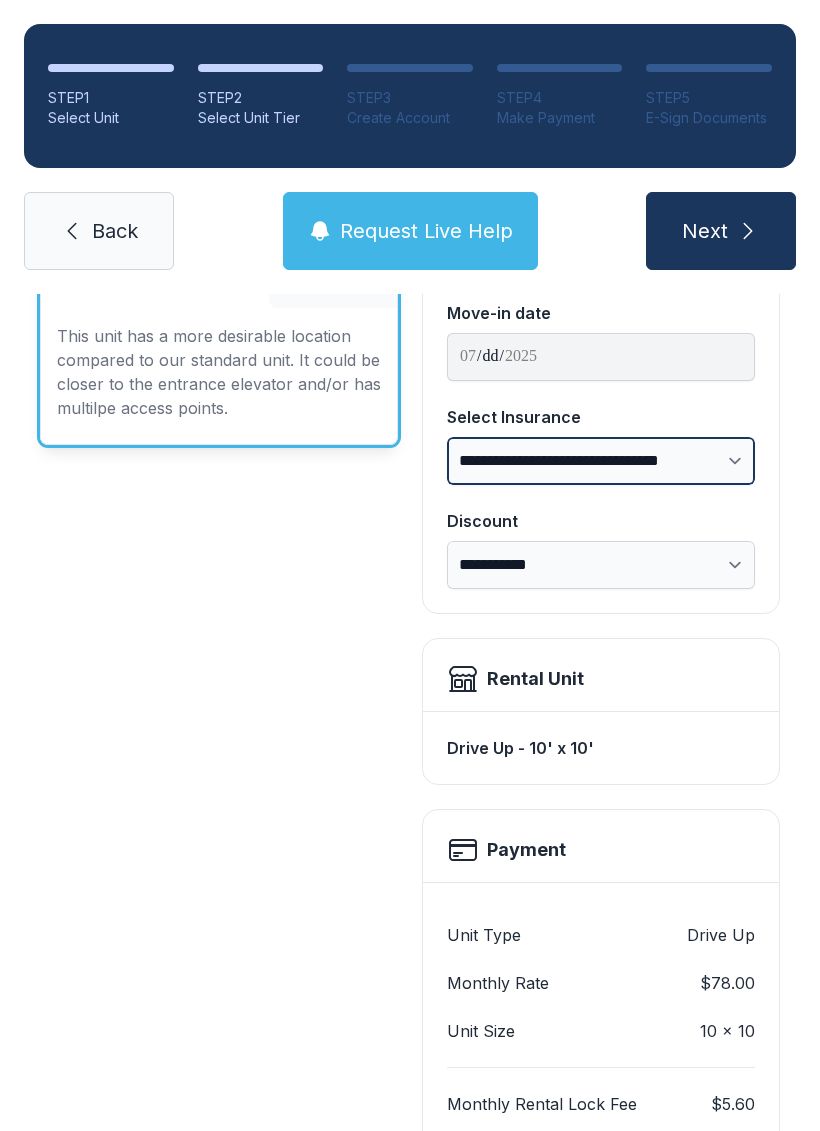 click on "**********" at bounding box center [601, 461] 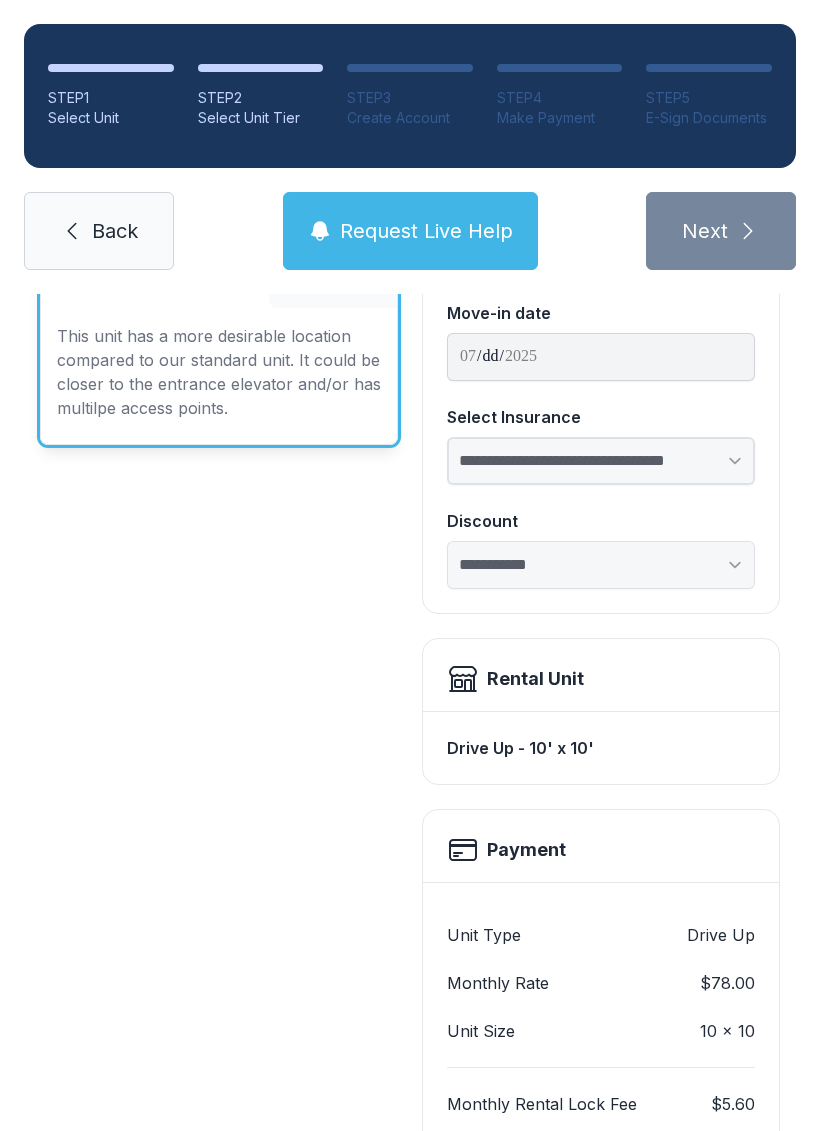 click on "**********" at bounding box center (601, 461) 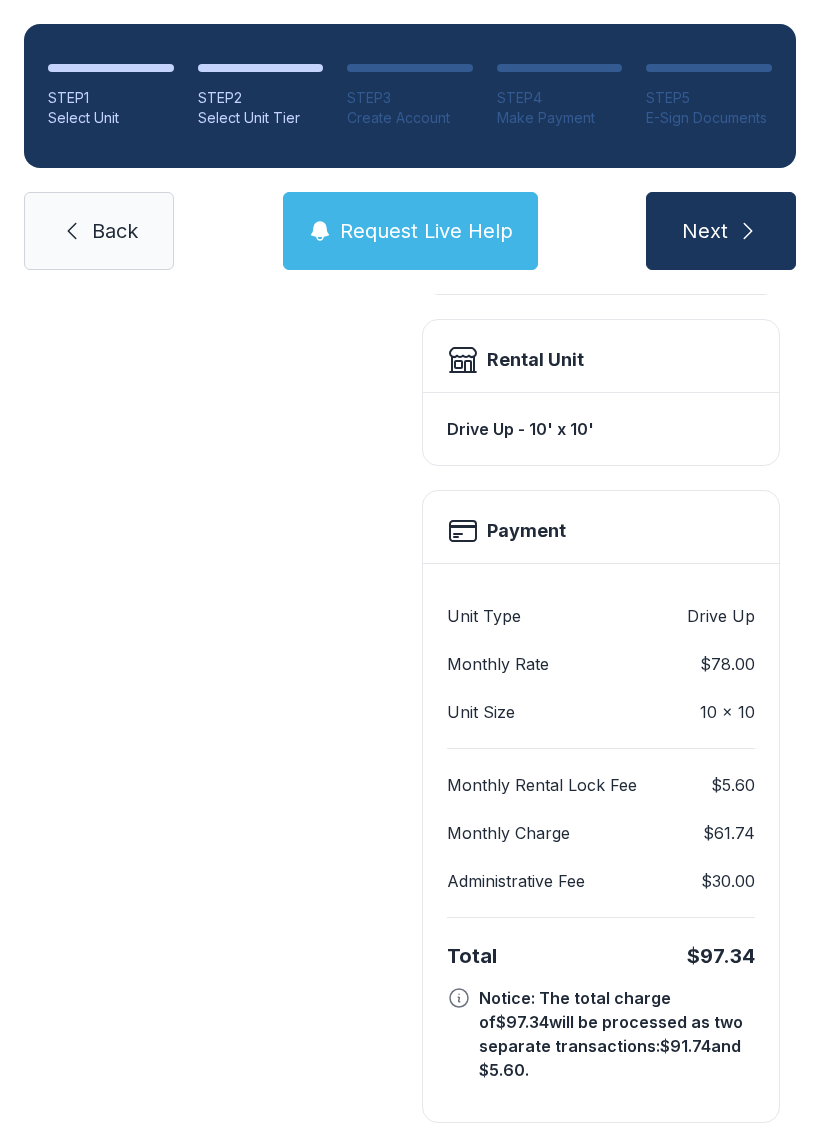 scroll, scrollTop: 521, scrollLeft: 0, axis: vertical 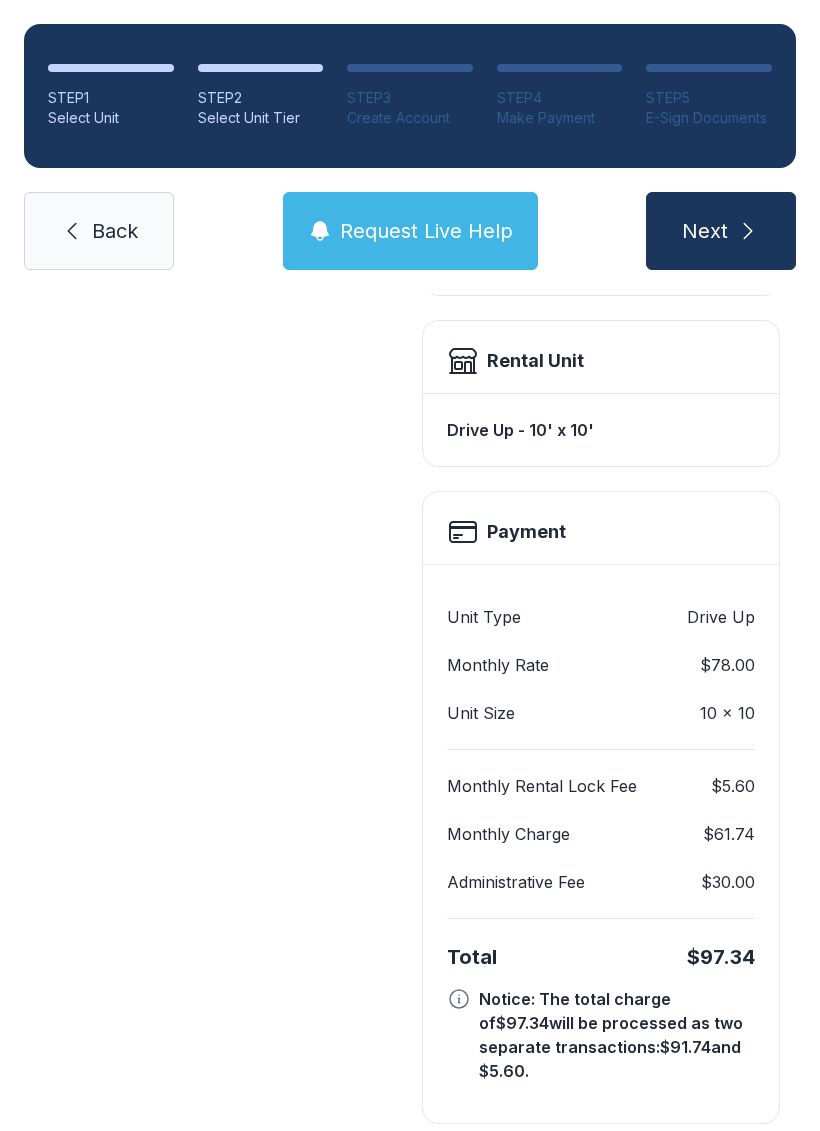 click on "Next" at bounding box center (705, 231) 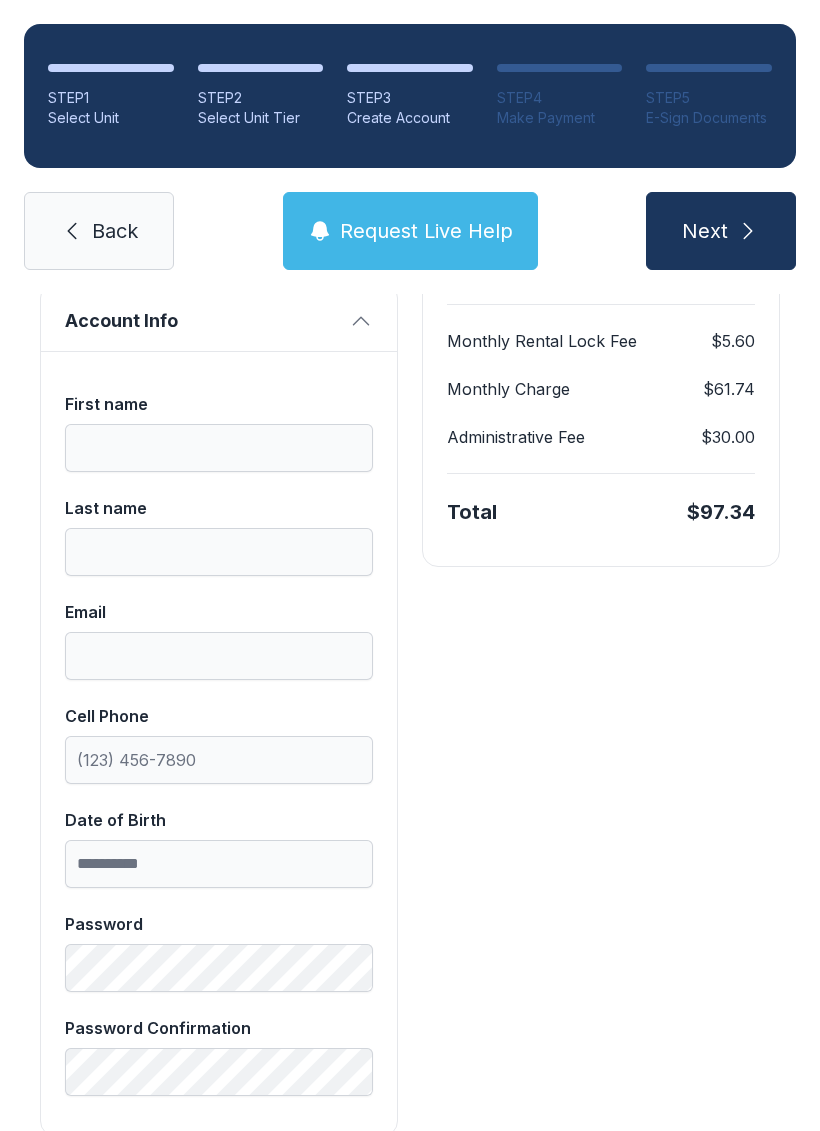 scroll, scrollTop: 361, scrollLeft: 0, axis: vertical 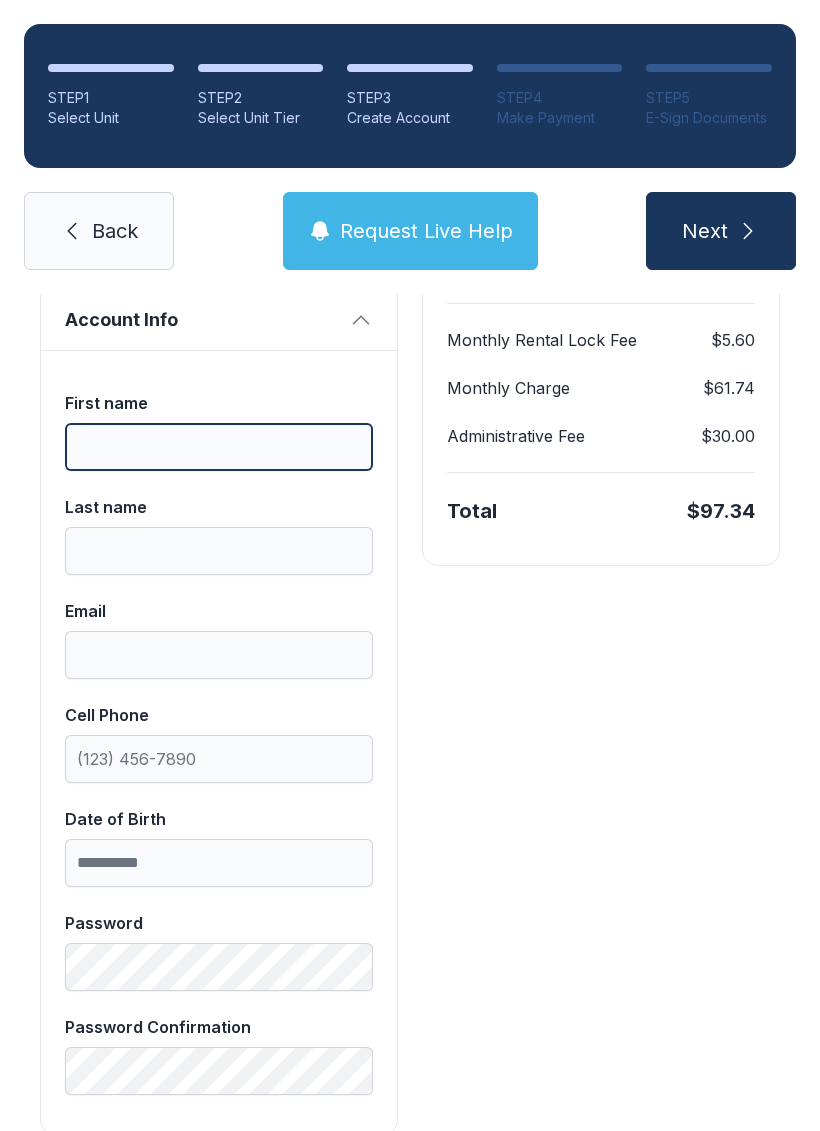 click on "First name" at bounding box center (219, 447) 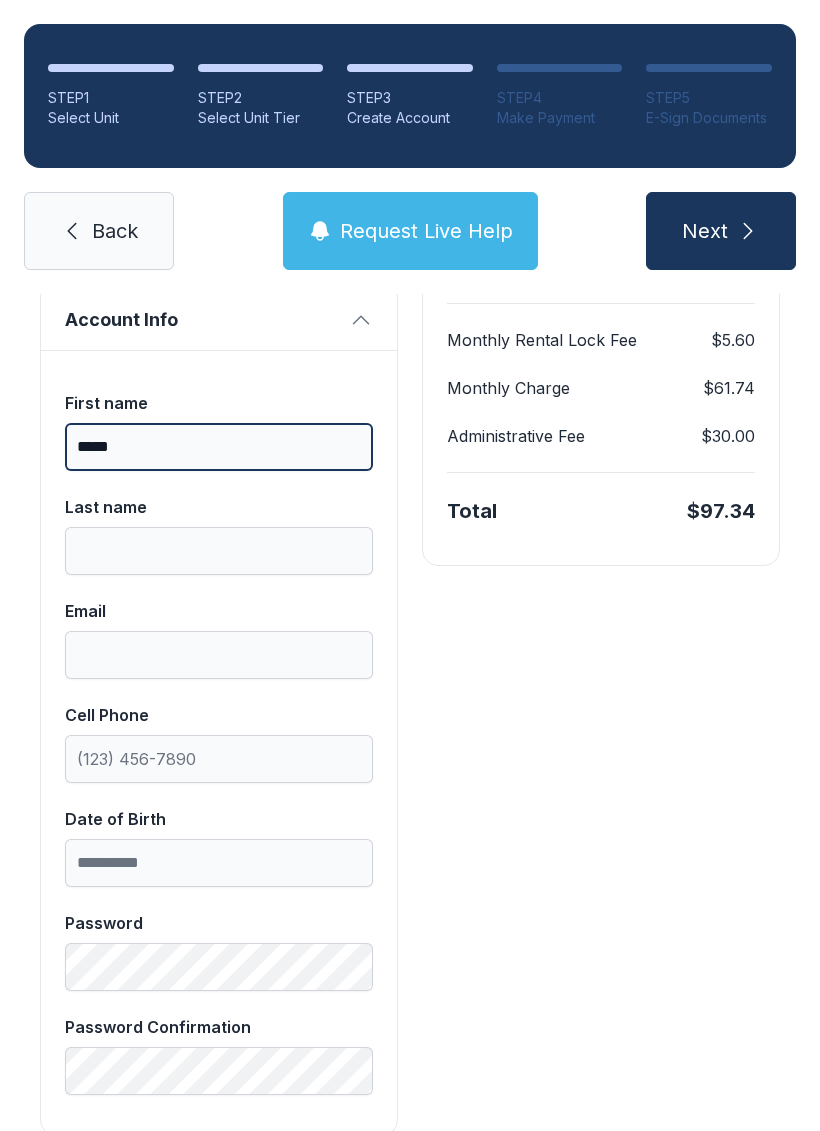 type on "*****" 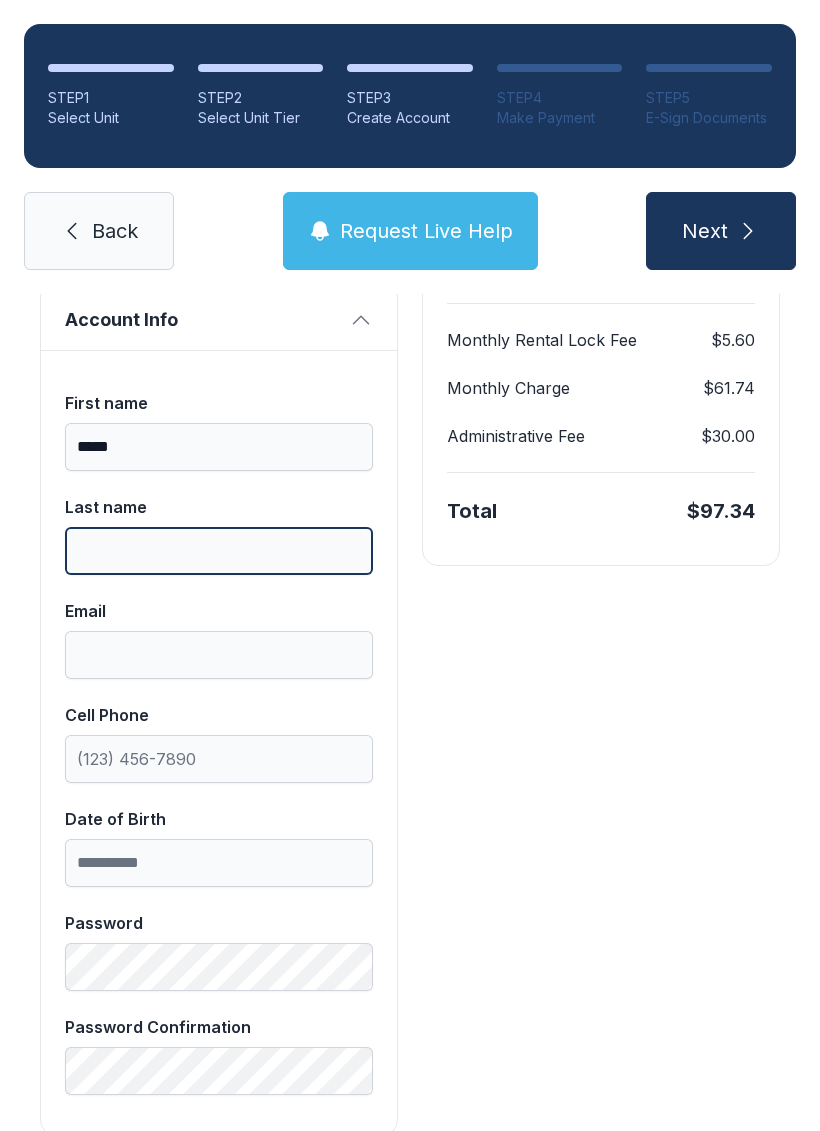 click on "Last name" at bounding box center [219, 551] 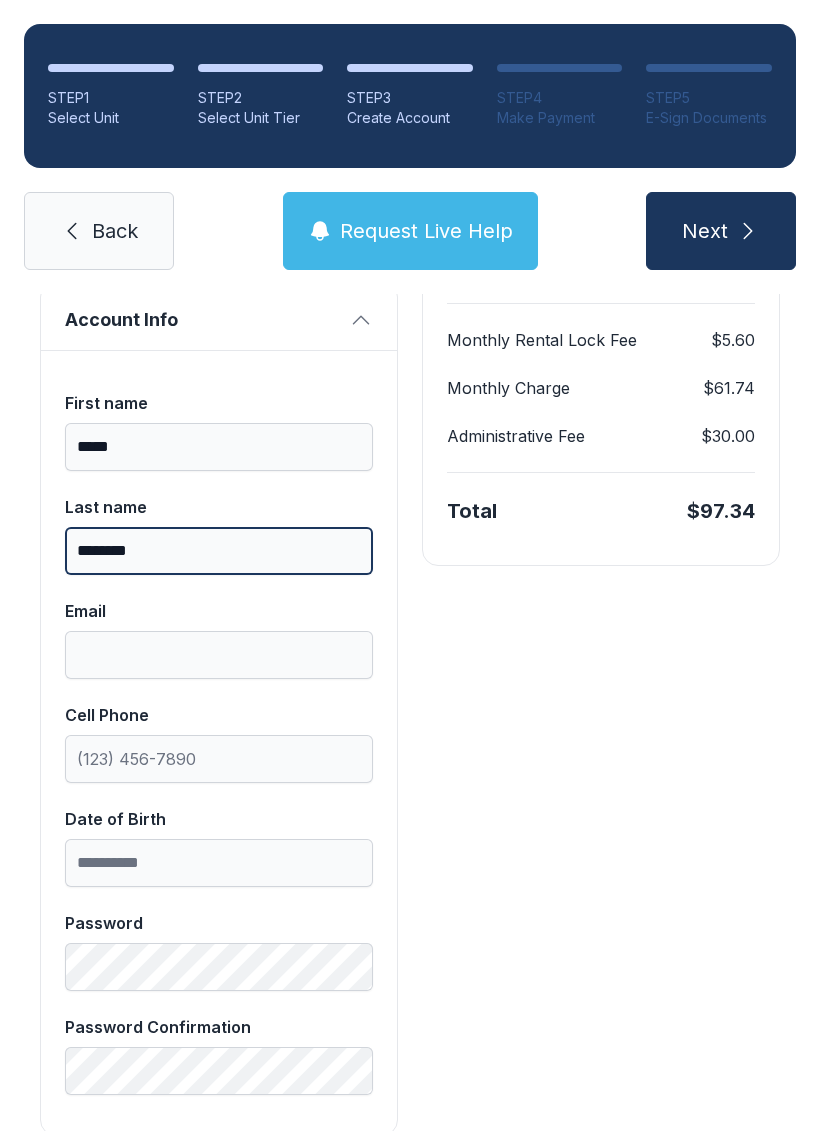 type on "********" 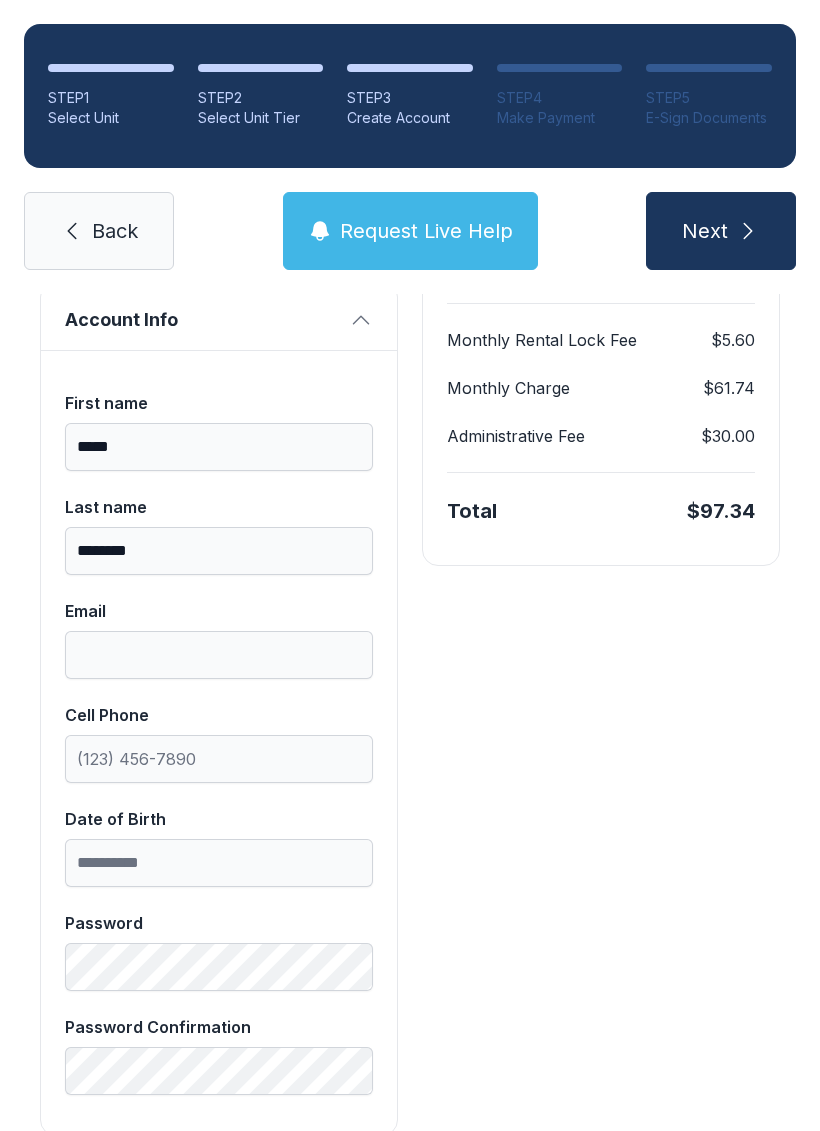 click on "Email" at bounding box center (219, 655) 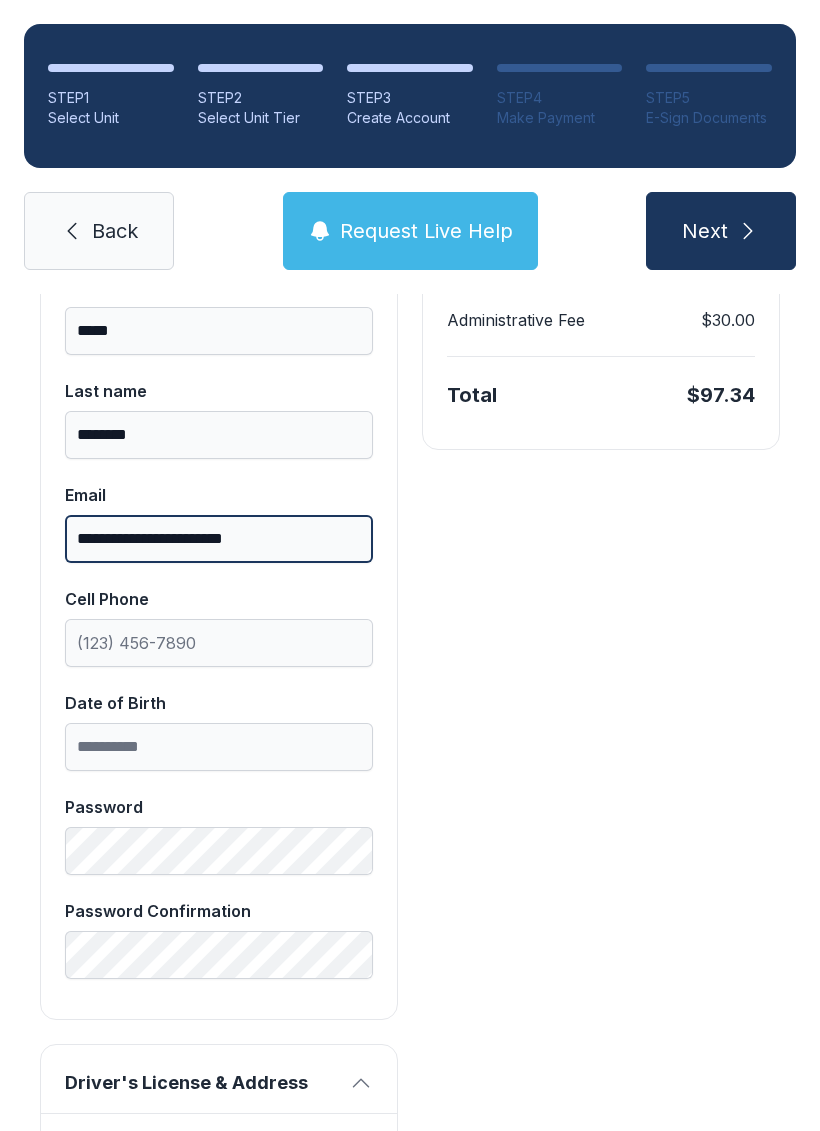 scroll, scrollTop: 487, scrollLeft: 0, axis: vertical 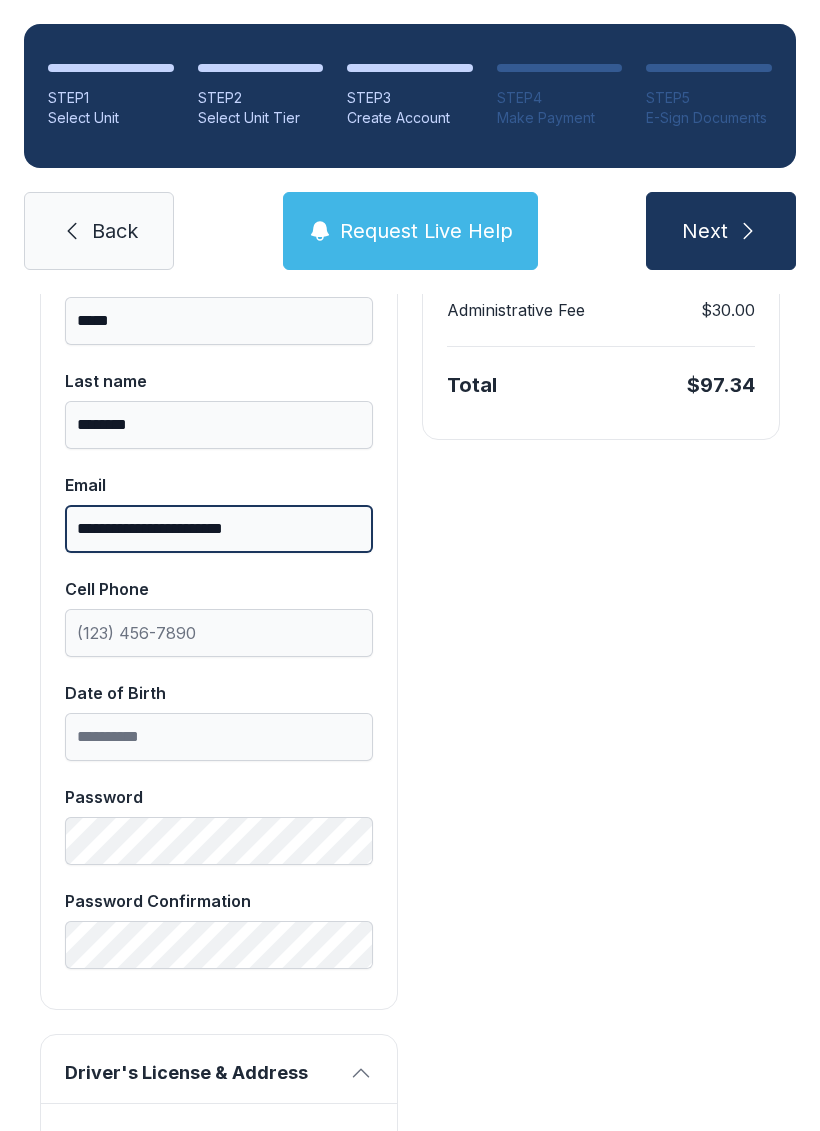 type on "**********" 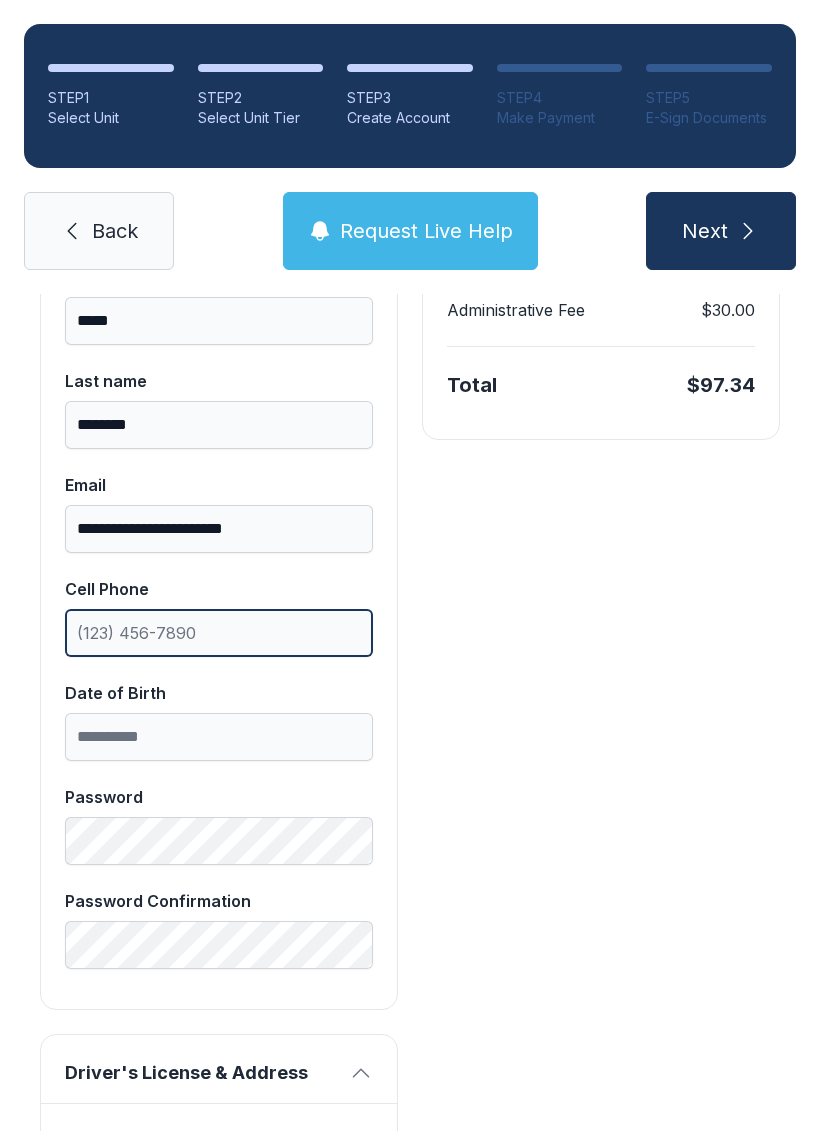 click on "Cell Phone" at bounding box center (219, 633) 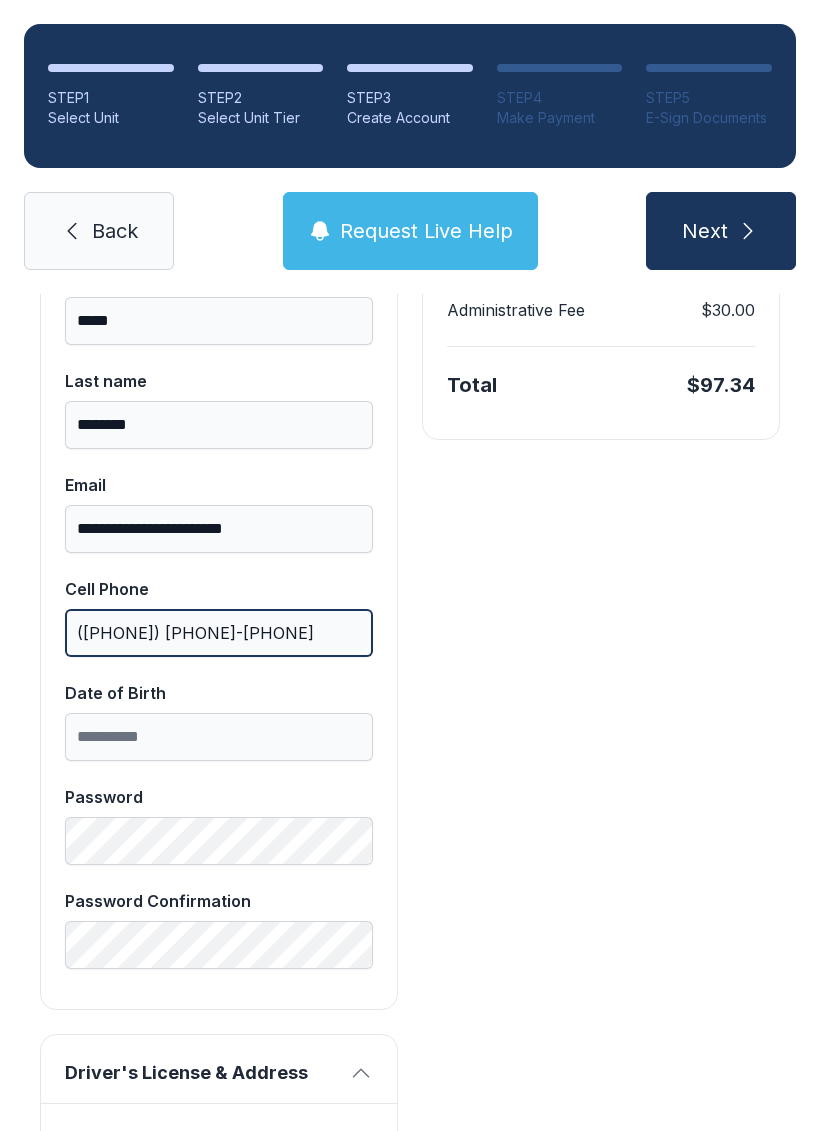 type on "([PHONE]) [PHONE]-[PHONE]" 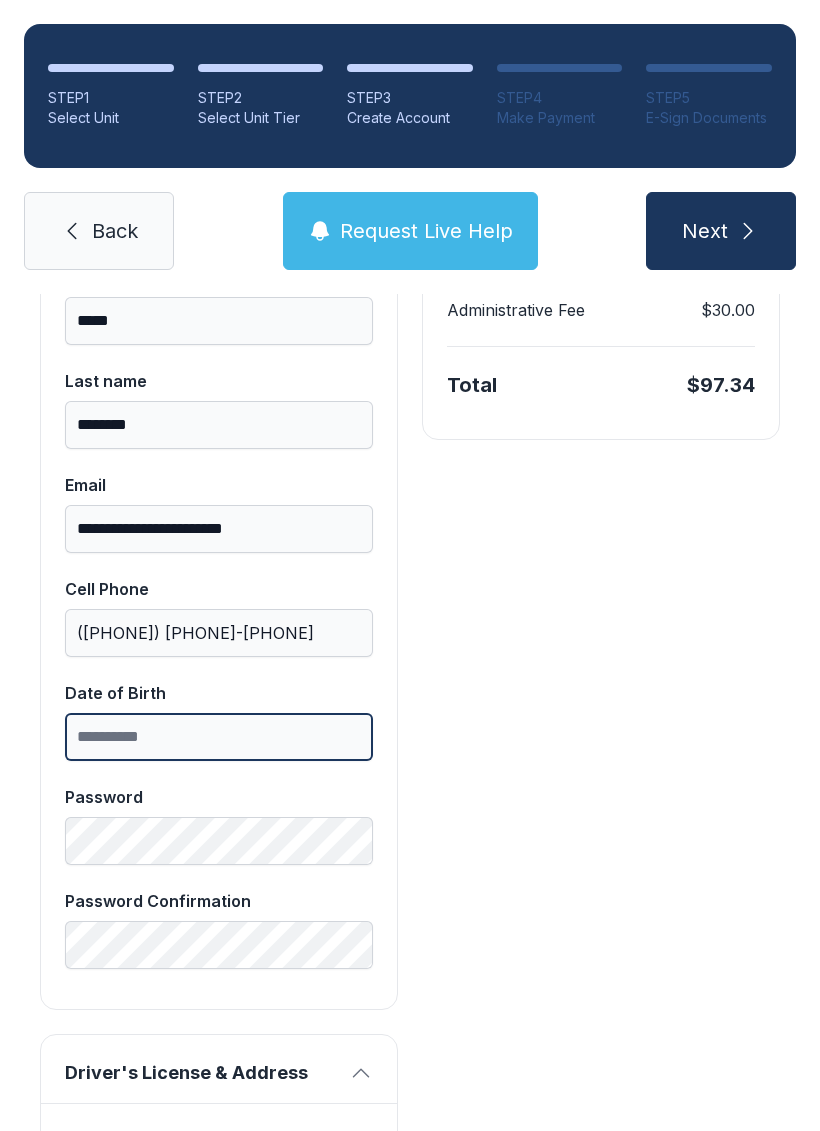 click on "Date of Birth" at bounding box center [219, 737] 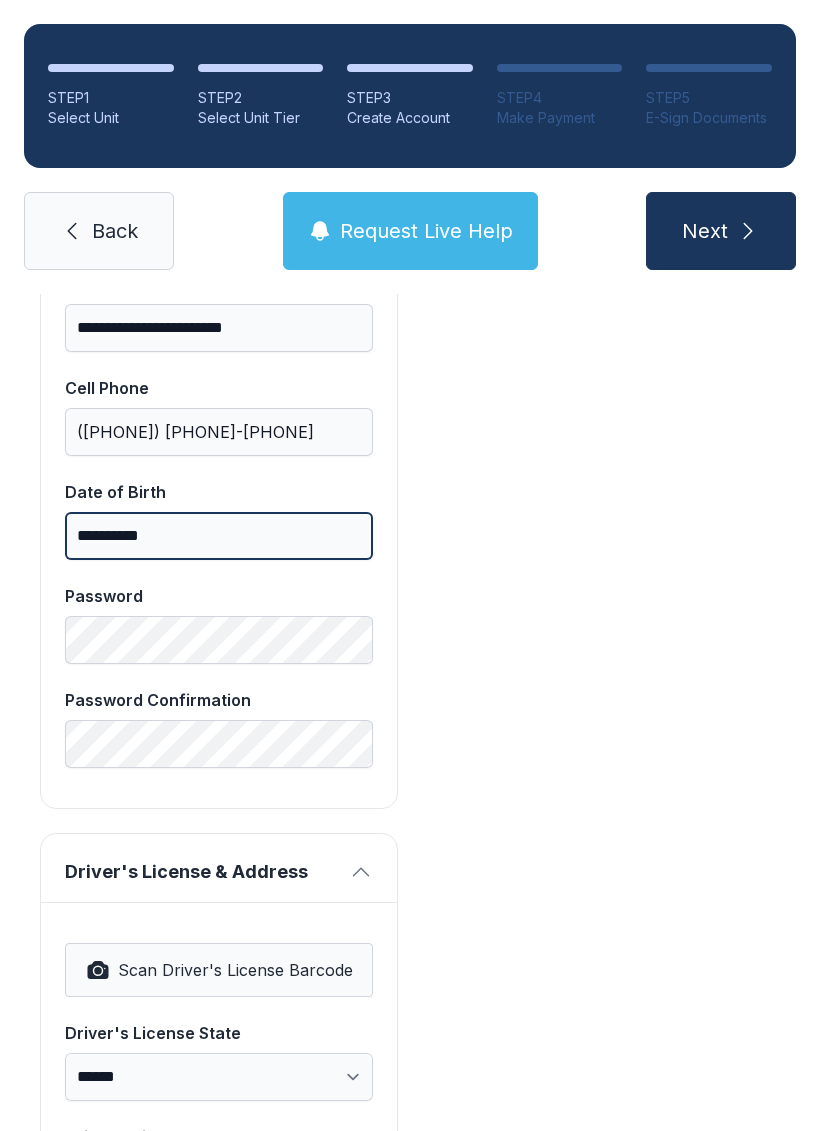 scroll, scrollTop: 692, scrollLeft: 0, axis: vertical 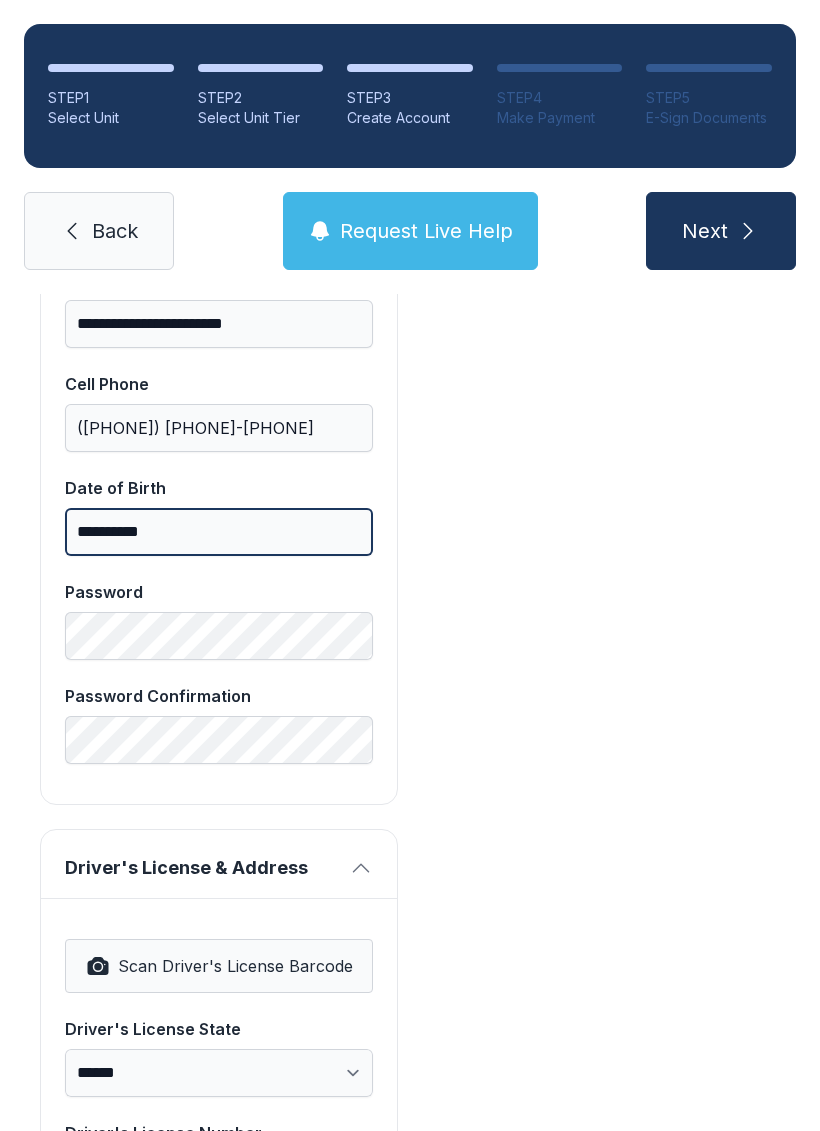 type on "**********" 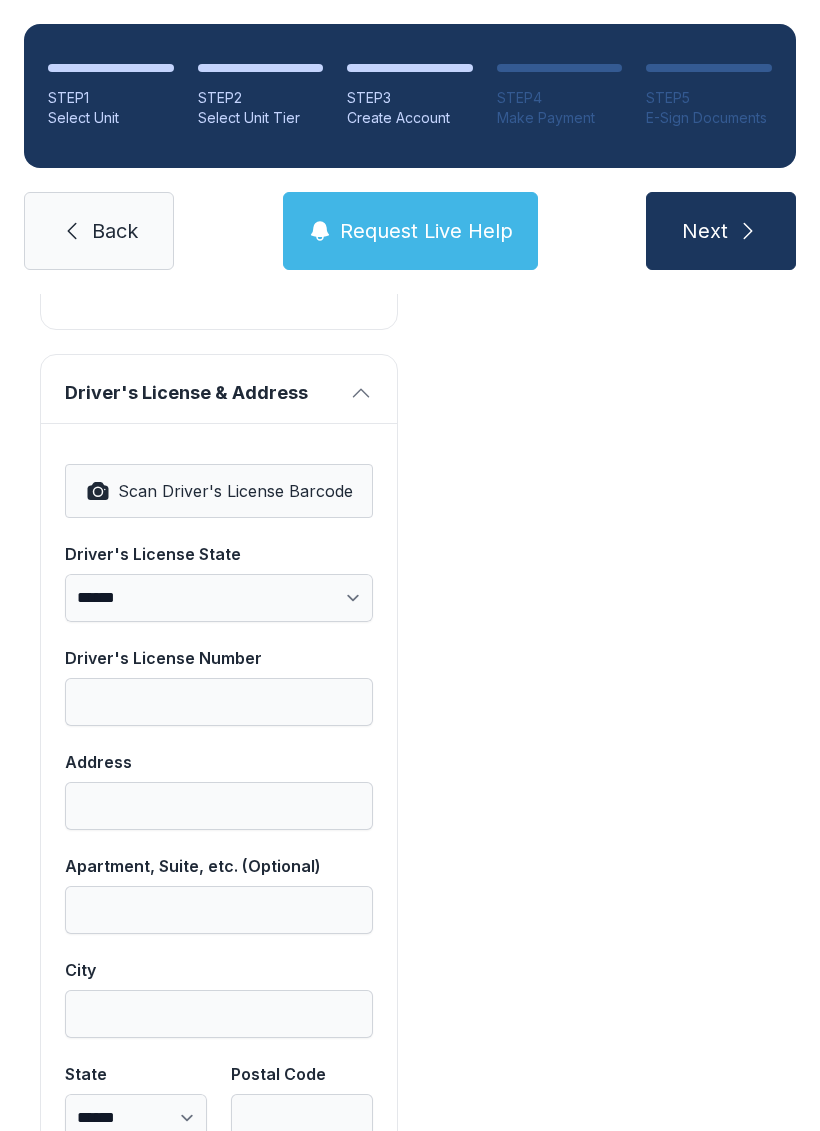 scroll, scrollTop: 1167, scrollLeft: 0, axis: vertical 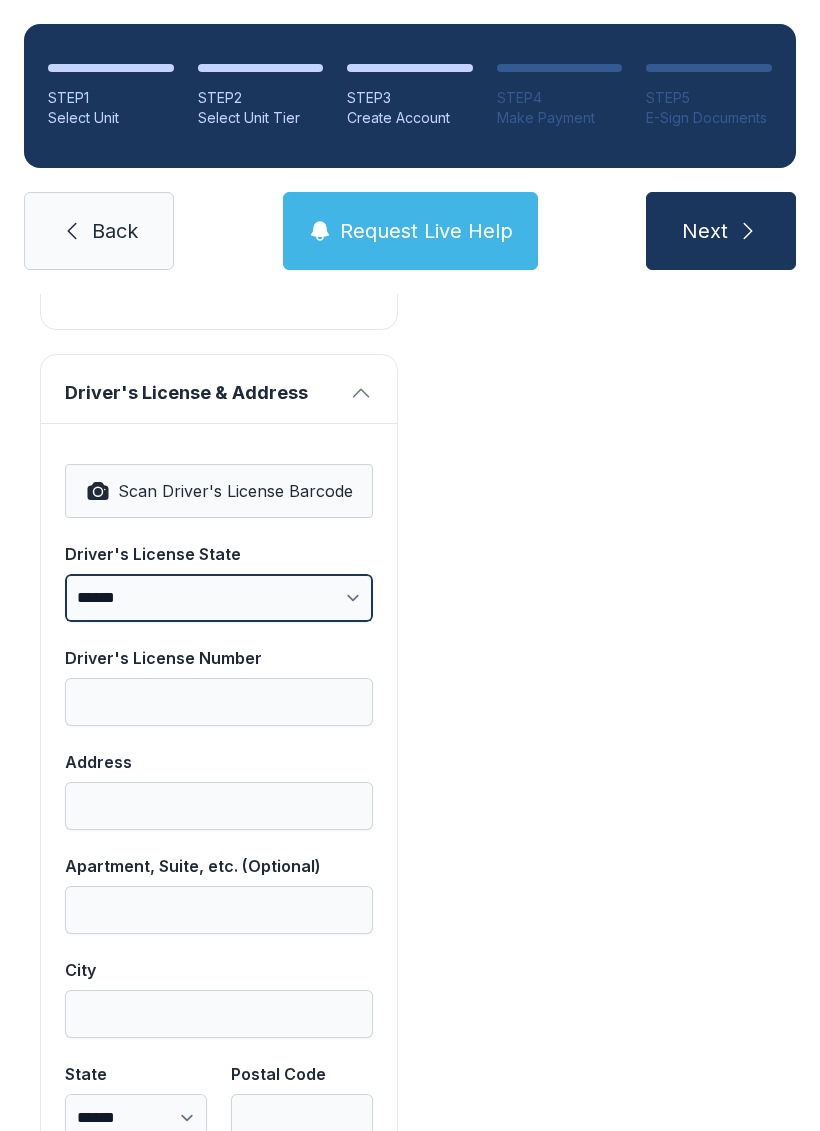 click on "**********" at bounding box center [219, 598] 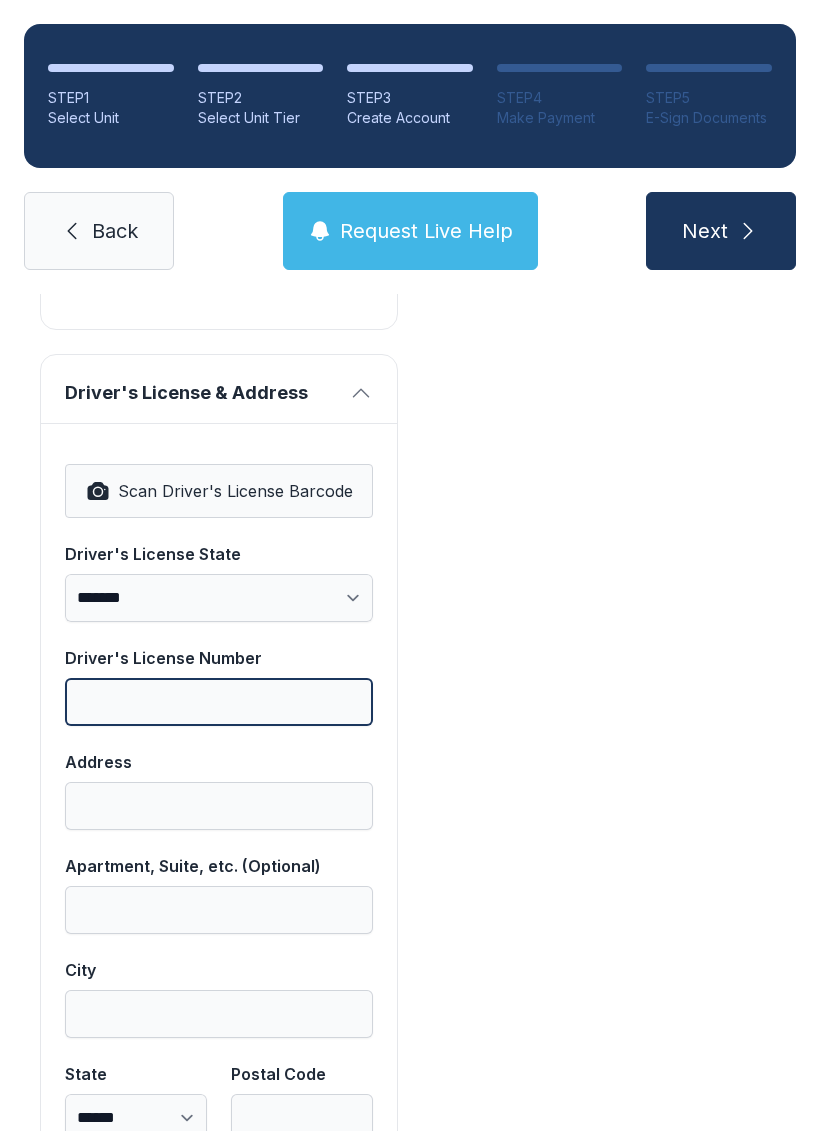 click on "Driver's License Number" at bounding box center [219, 702] 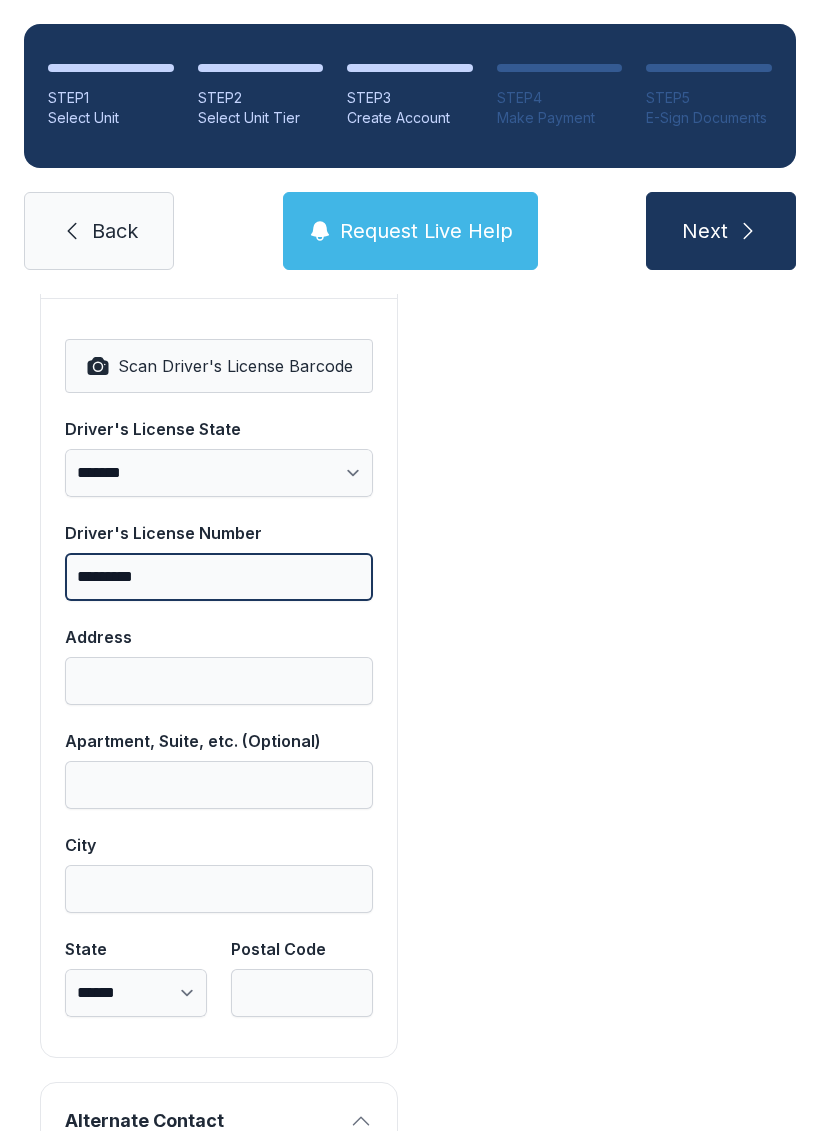 scroll, scrollTop: 1298, scrollLeft: 0, axis: vertical 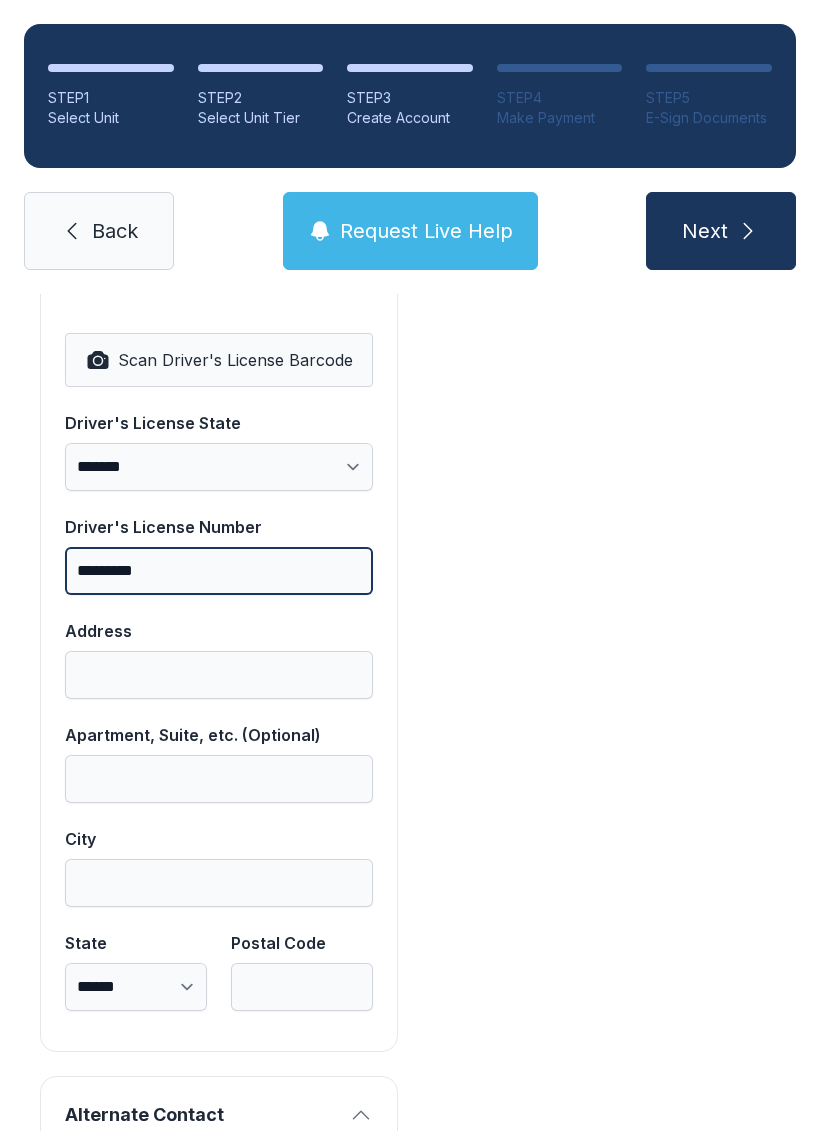 type on "*********" 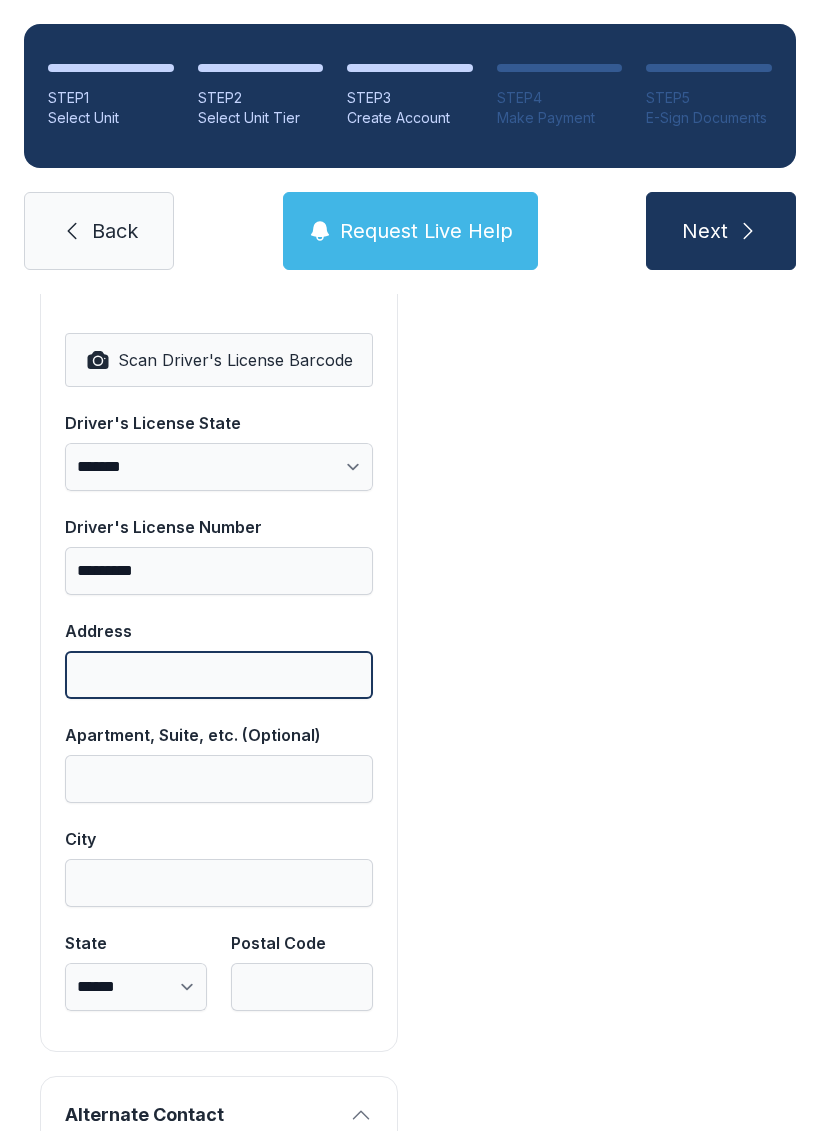 click on "Address" at bounding box center (219, 675) 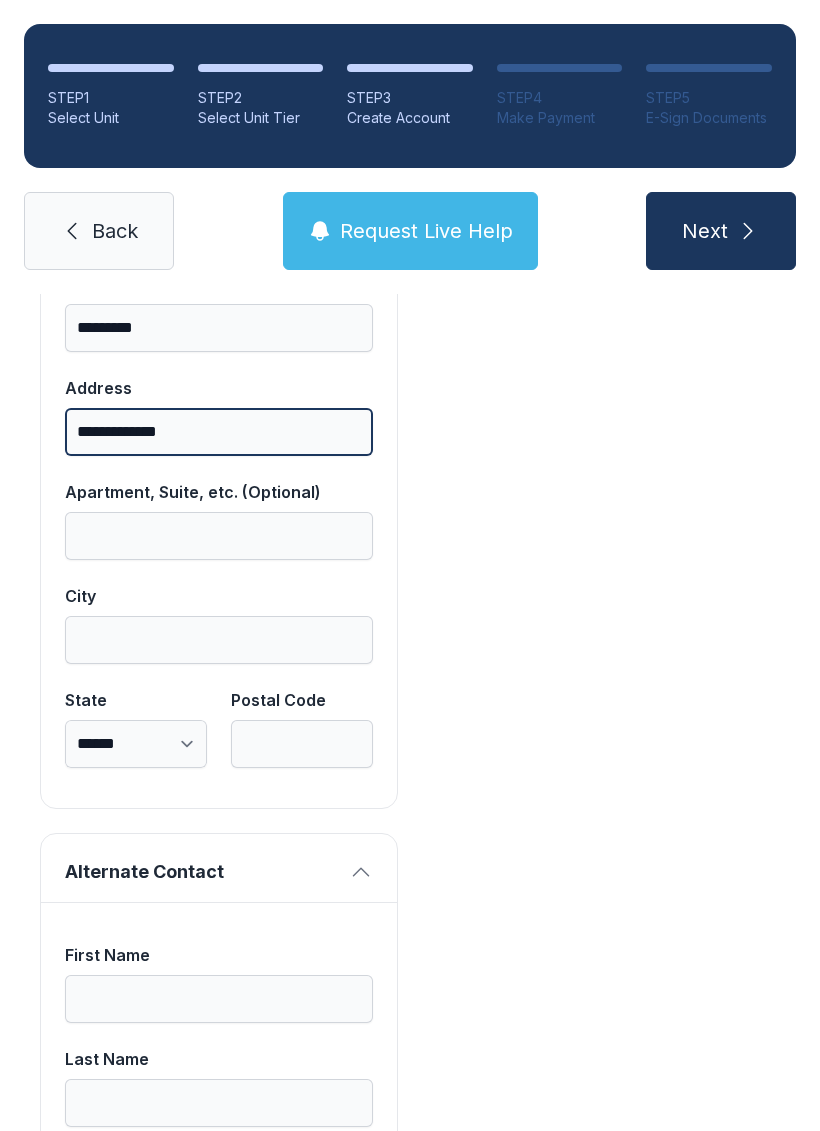 scroll, scrollTop: 1543, scrollLeft: 0, axis: vertical 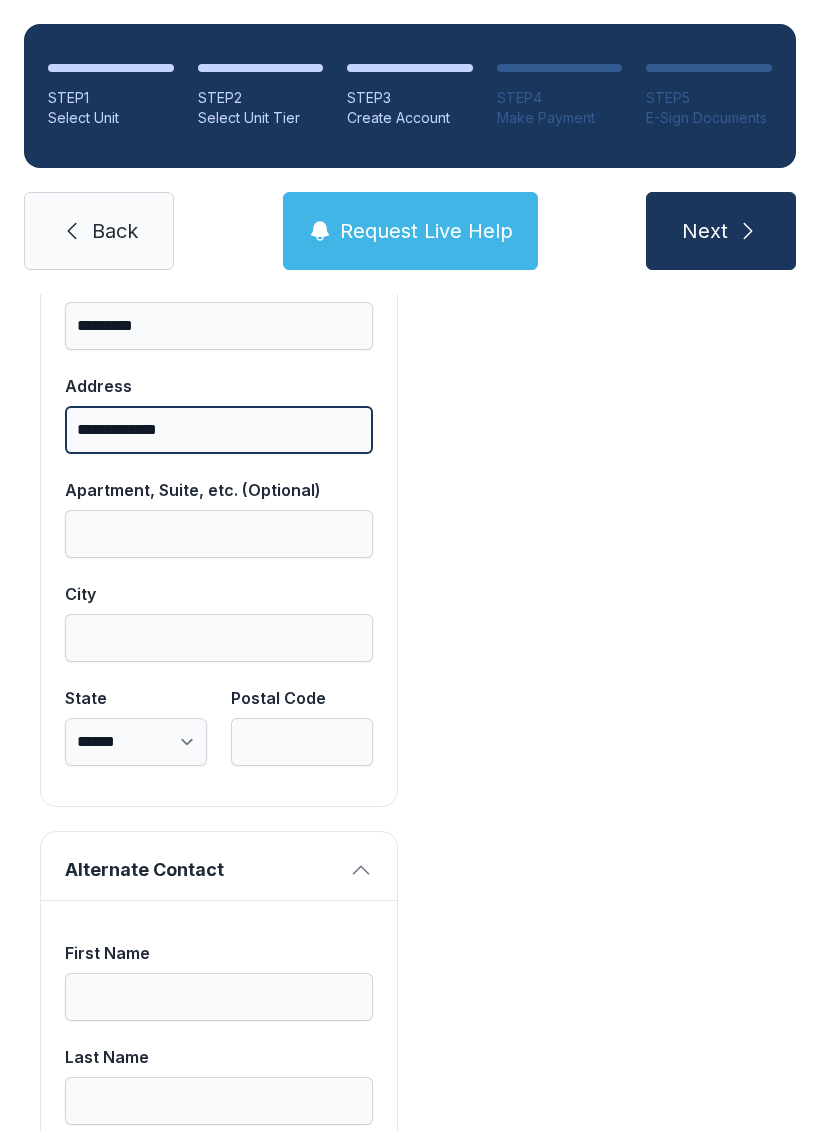type on "**********" 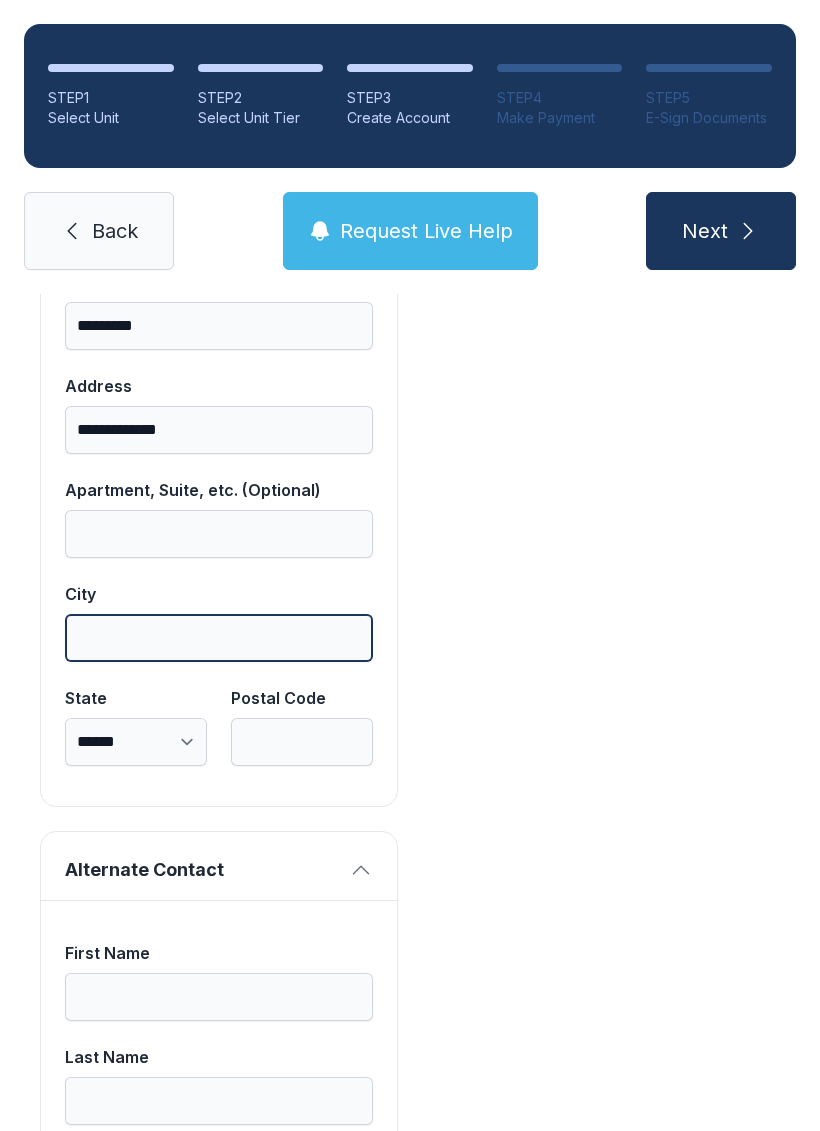 click on "City" at bounding box center (219, 638) 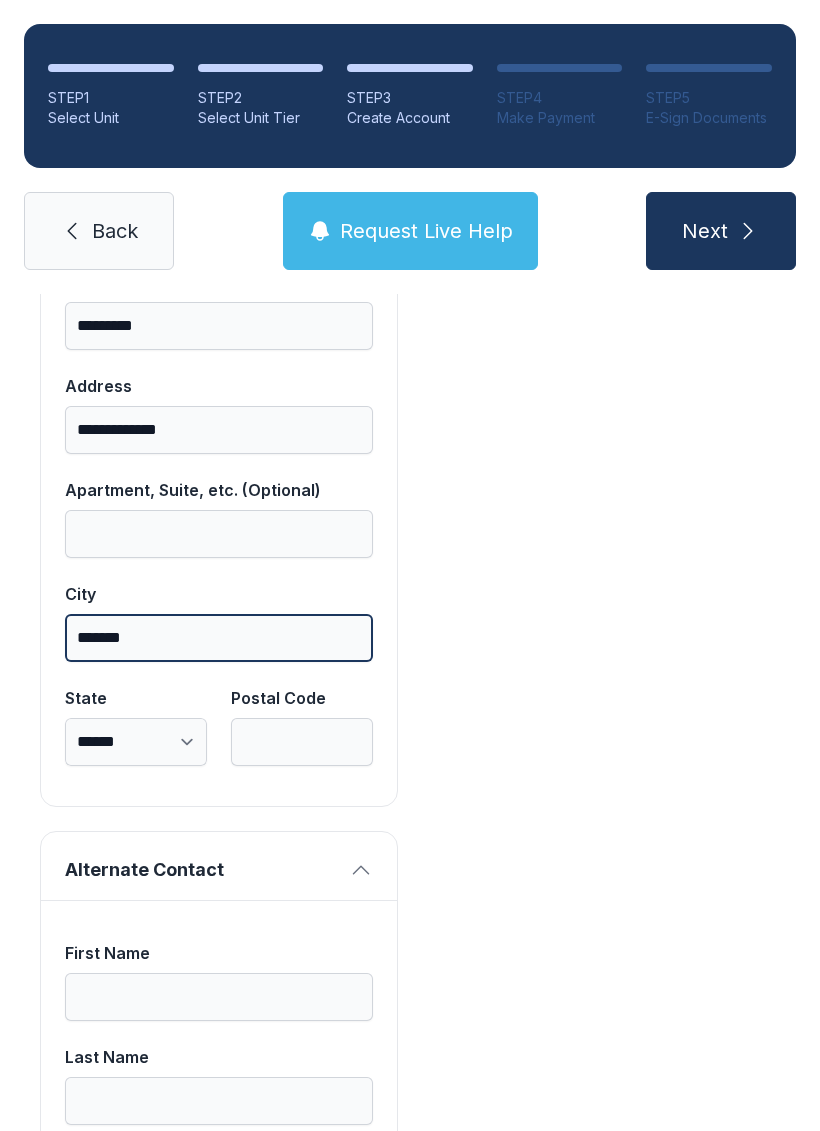 type on "*******" 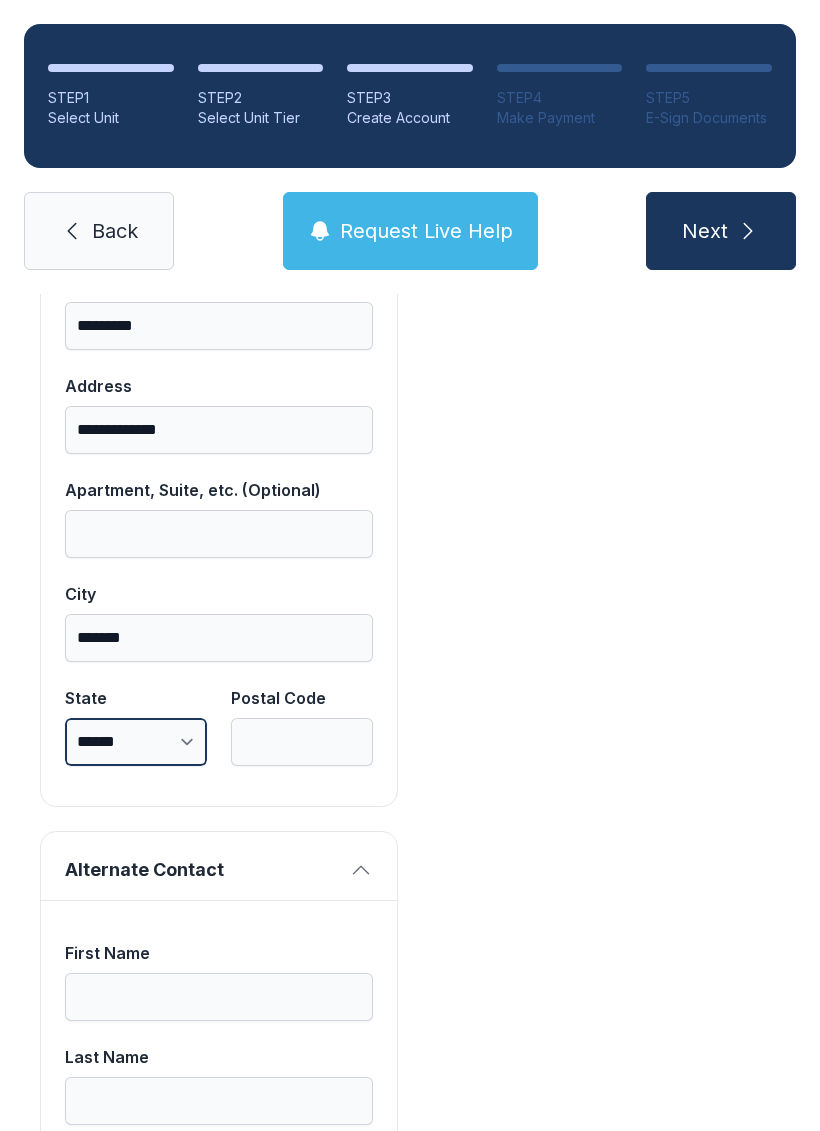 click on "**********" at bounding box center [136, 742] 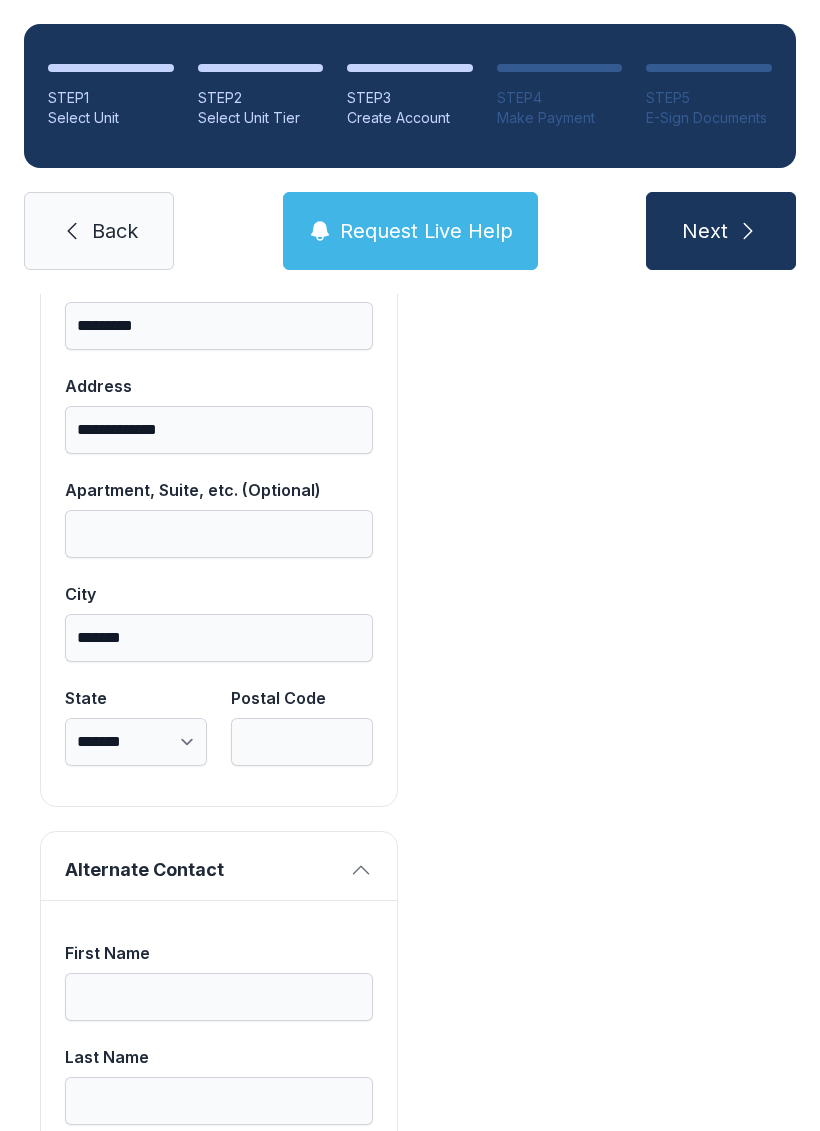 click on "Postal Code" at bounding box center (302, 742) 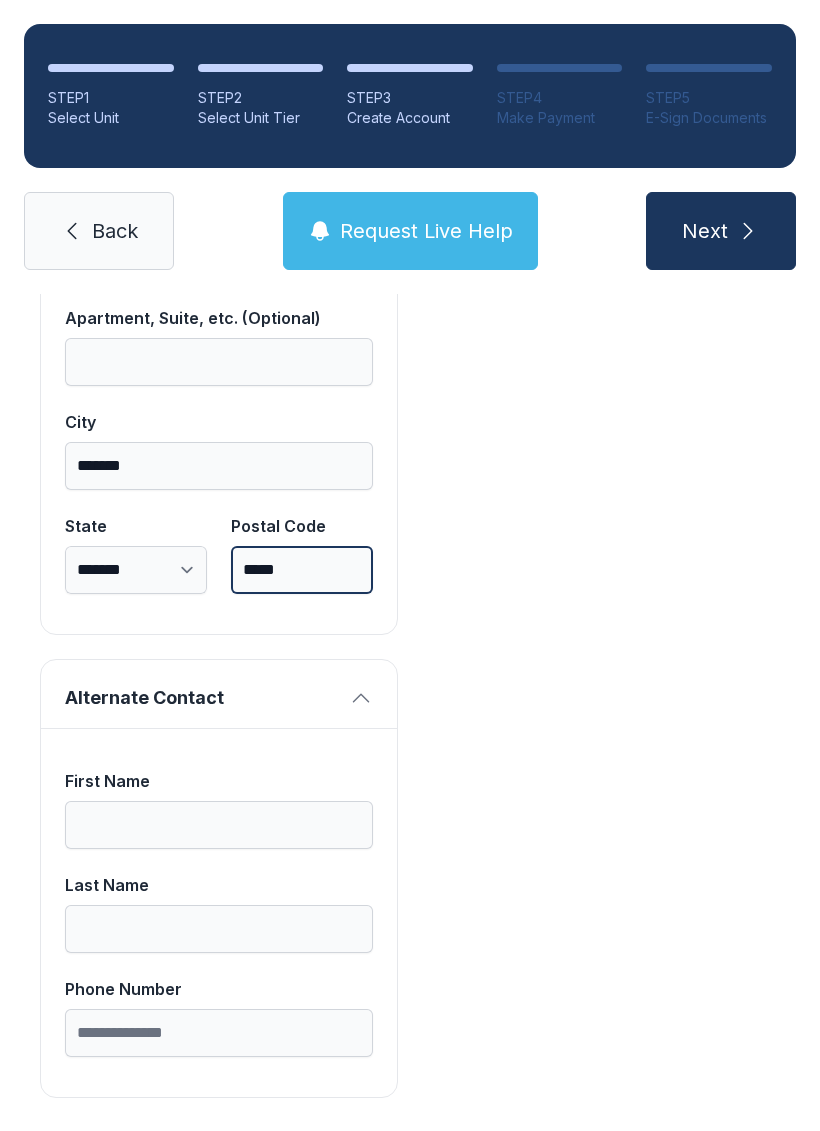 scroll, scrollTop: 1713, scrollLeft: 0, axis: vertical 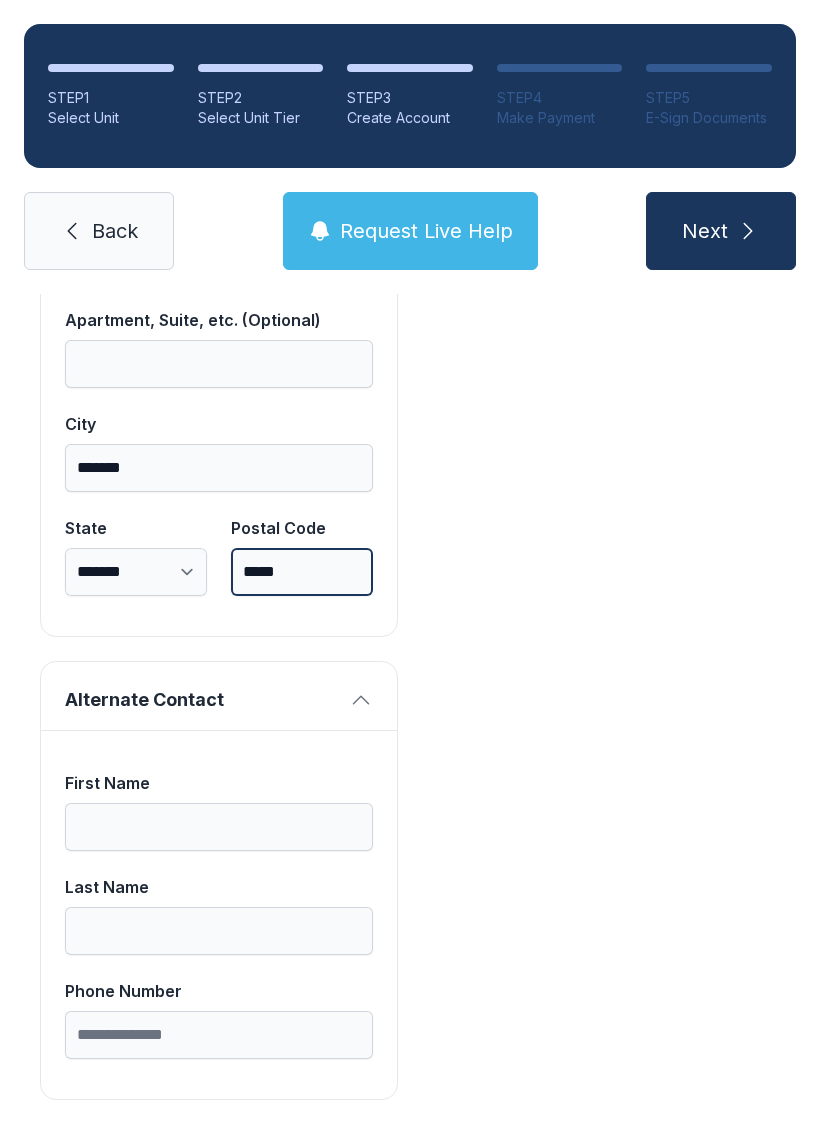 type on "*****" 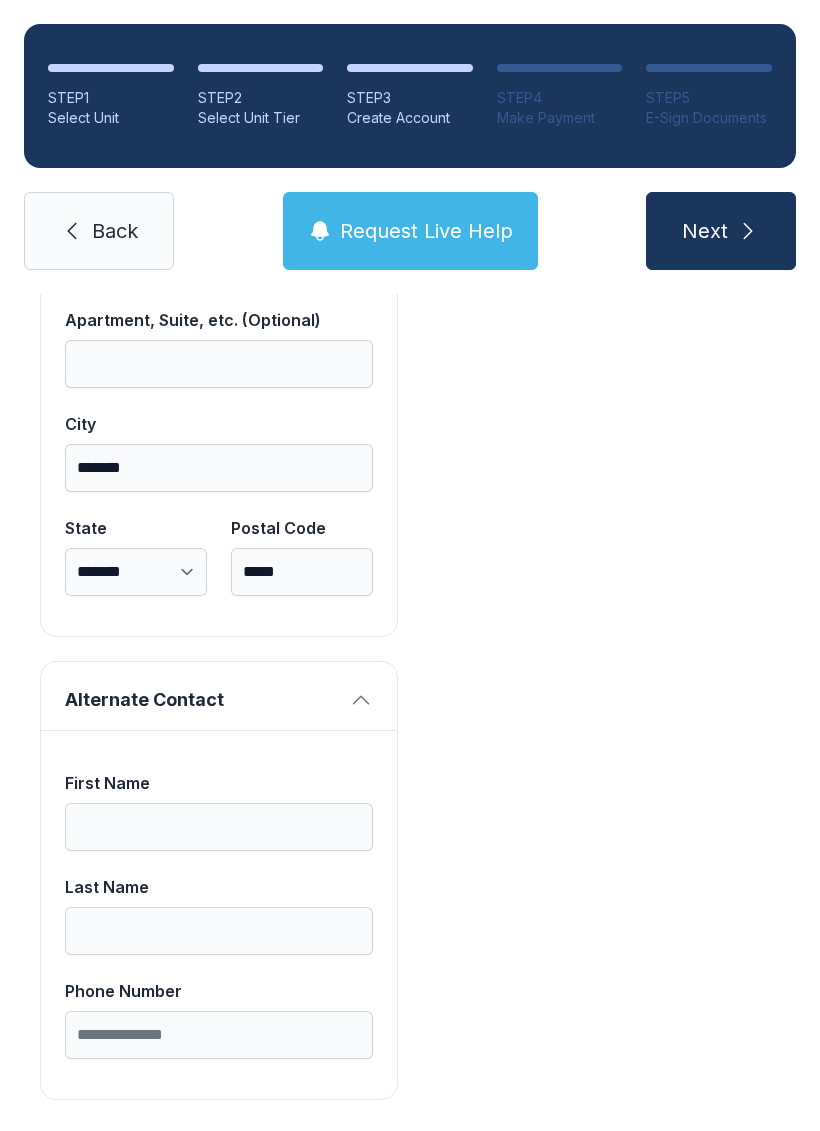 click on "Payment Unit Type Drive Up Monthly Rate $78.00 Unit Size 10 x 10 Monthly Rental Lock Fee $5.60 Monthly Charge $61.74 Administrative Fee $30.00 Total $97.34" at bounding box center (601, -104) 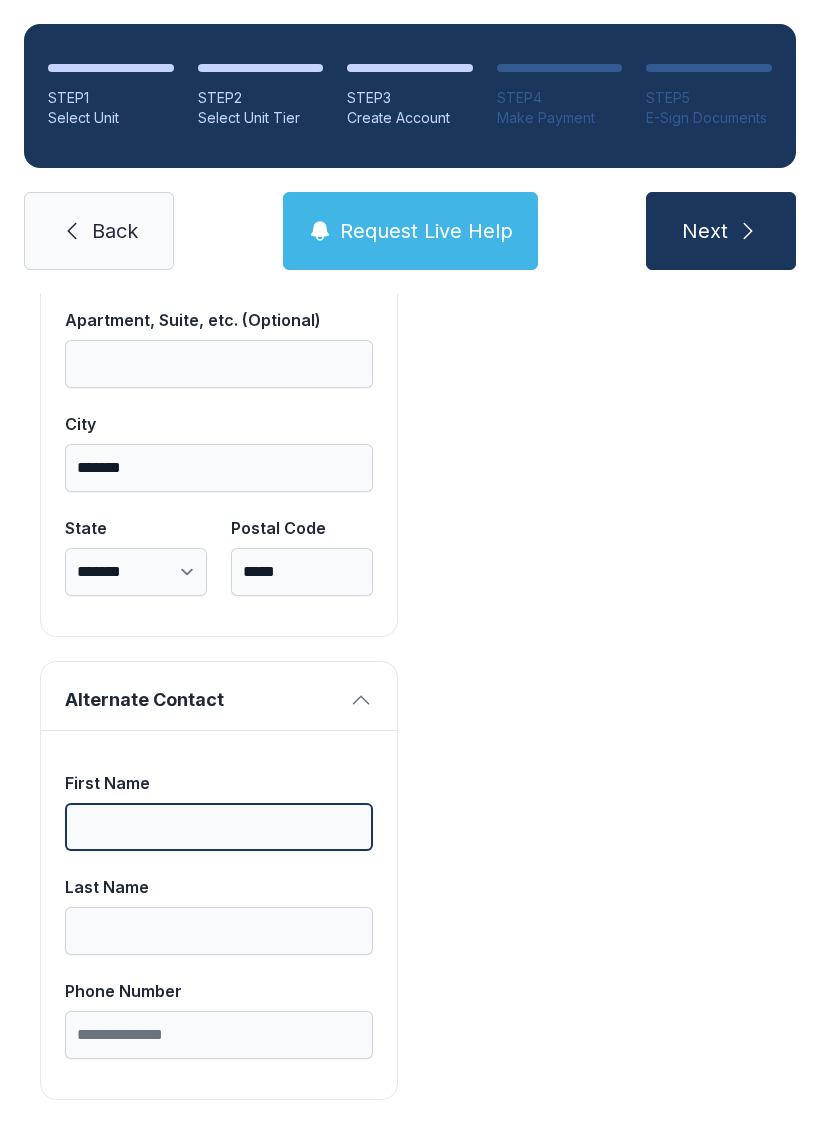 click on "First Name" at bounding box center (219, 827) 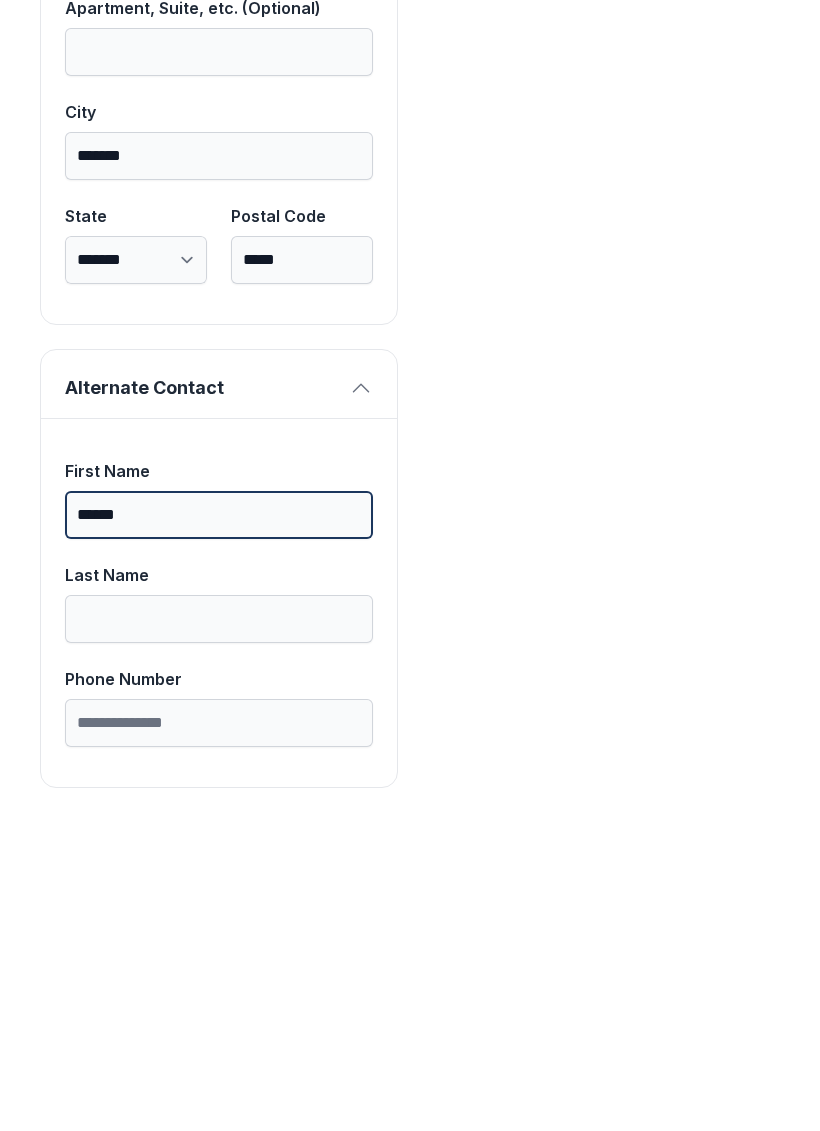 type on "******" 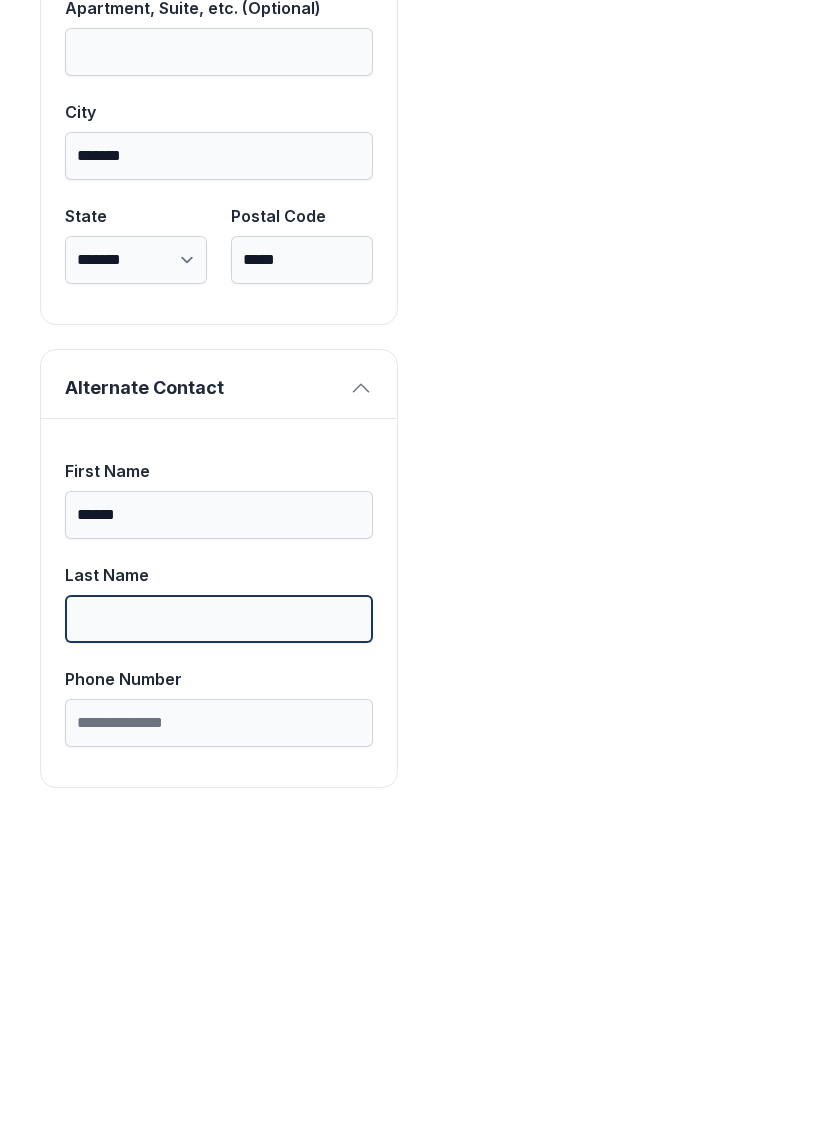 click on "Last Name" at bounding box center (219, 931) 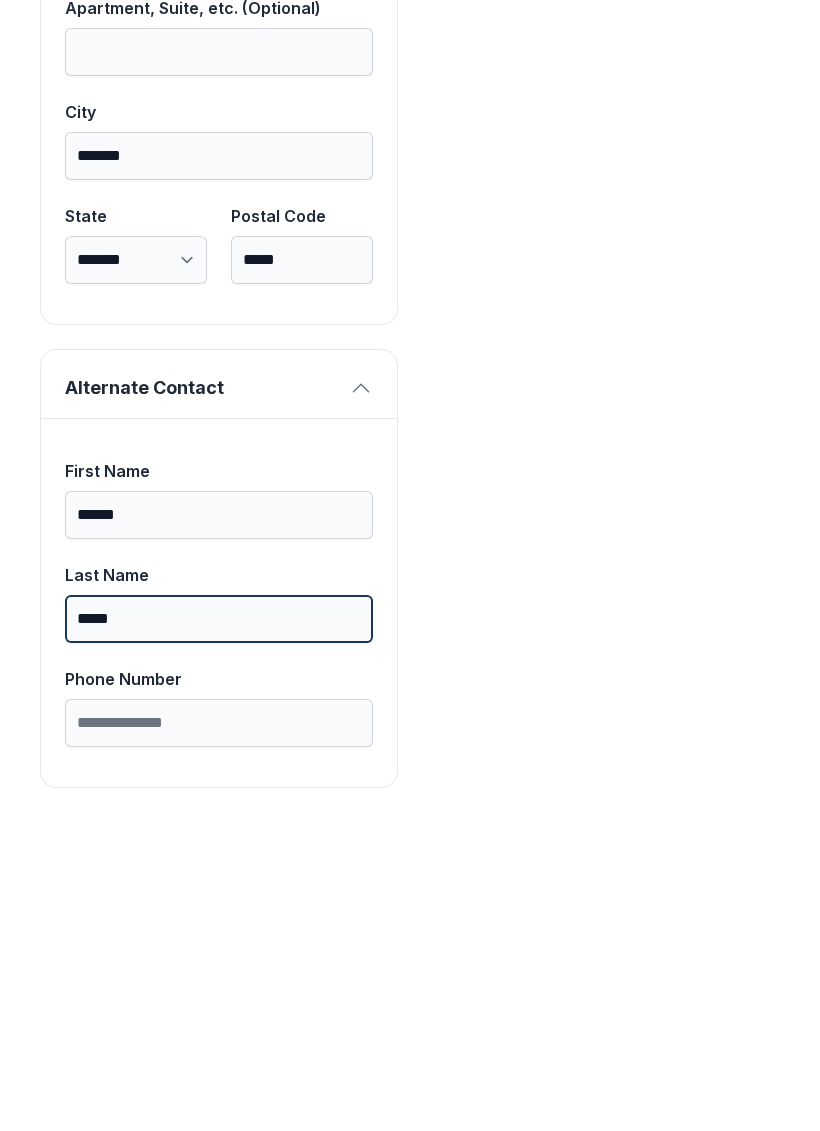 type on "*****" 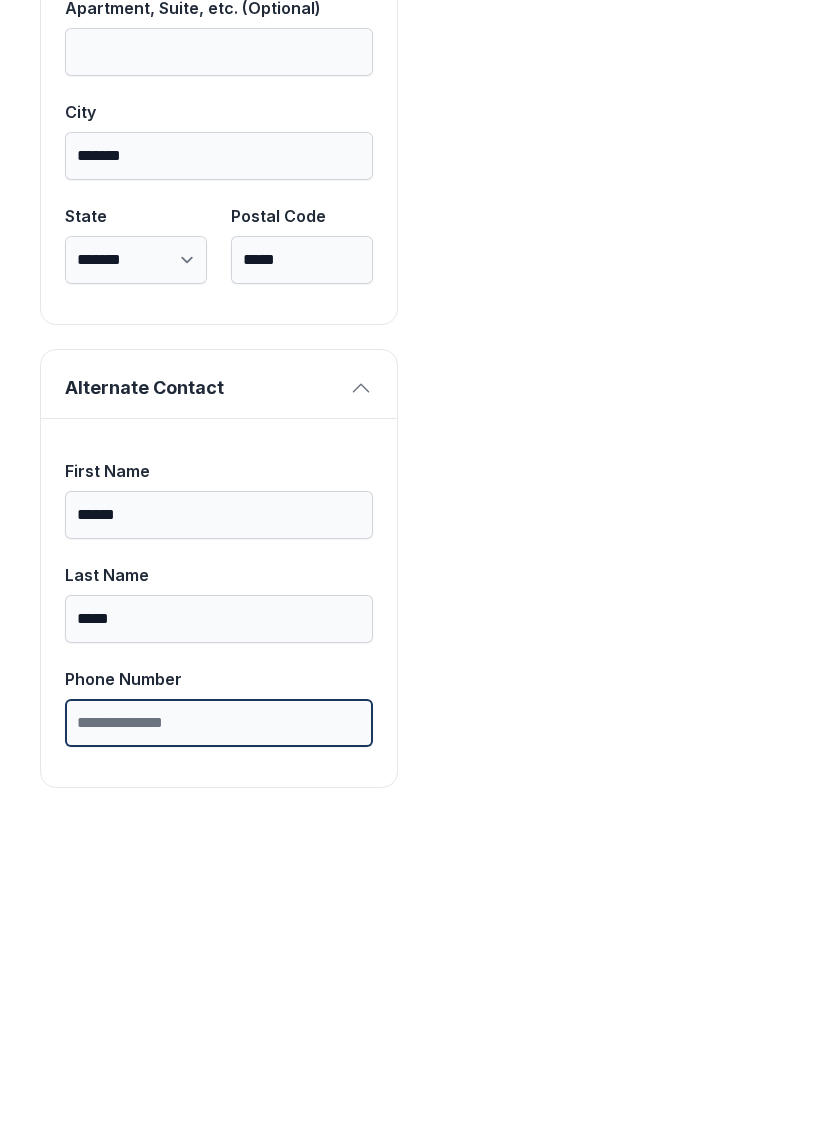 click on "Phone Number" at bounding box center (219, 1035) 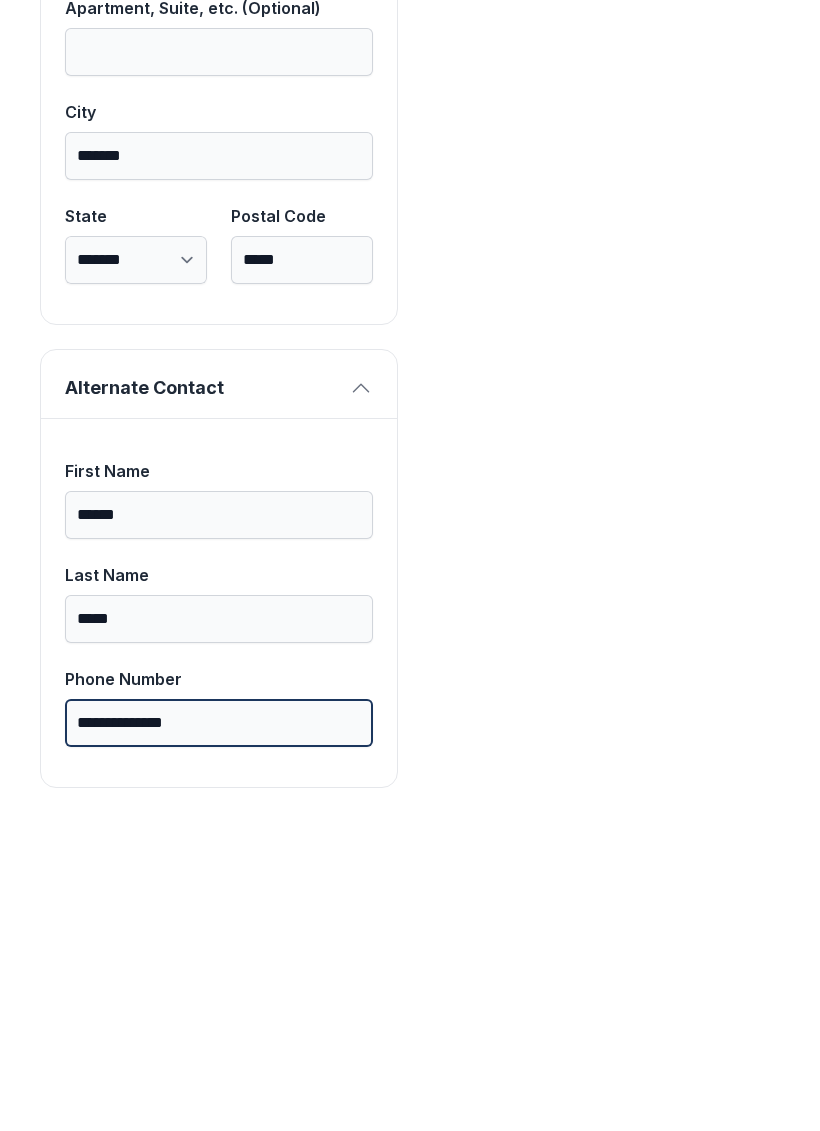 type on "**********" 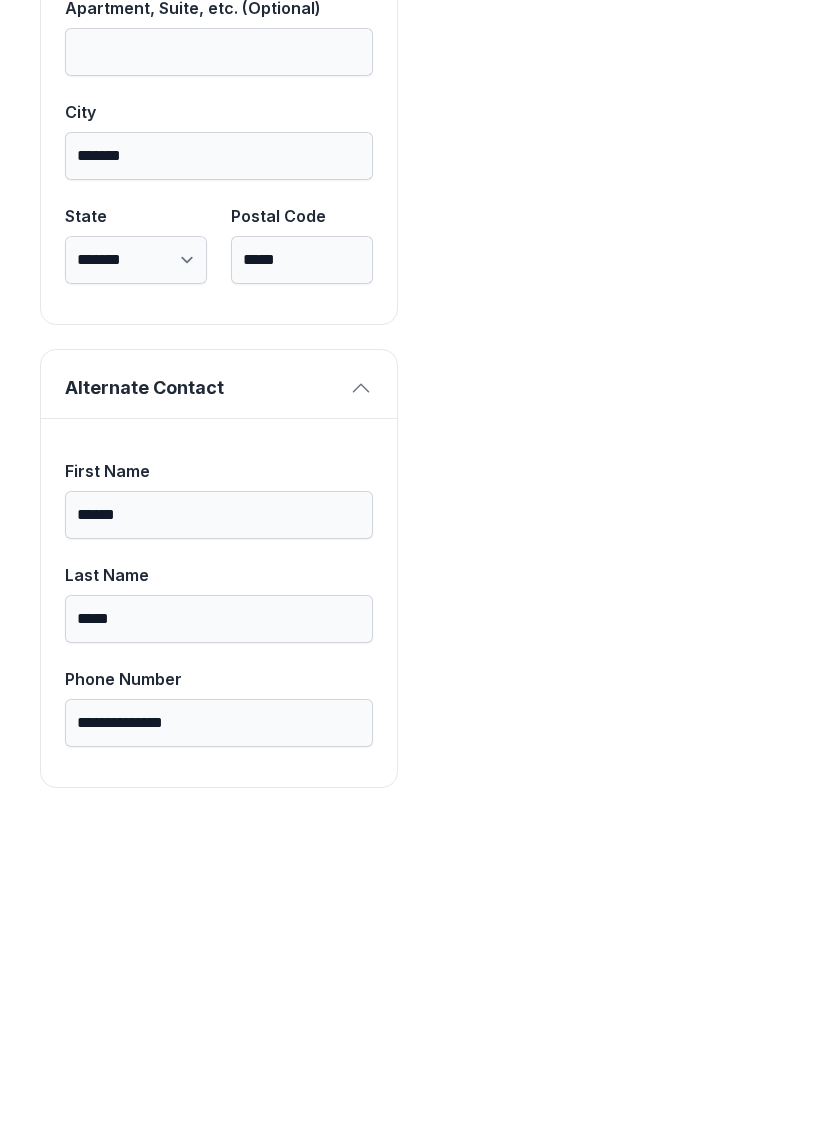 click on "Payment Unit Type Drive Up Monthly Rate $78.00 Unit Size 10 x 10 Monthly Rental Lock Fee $5.60 Monthly Charge $61.74 Administrative Fee $30.00 Total $97.34" at bounding box center [601, -104] 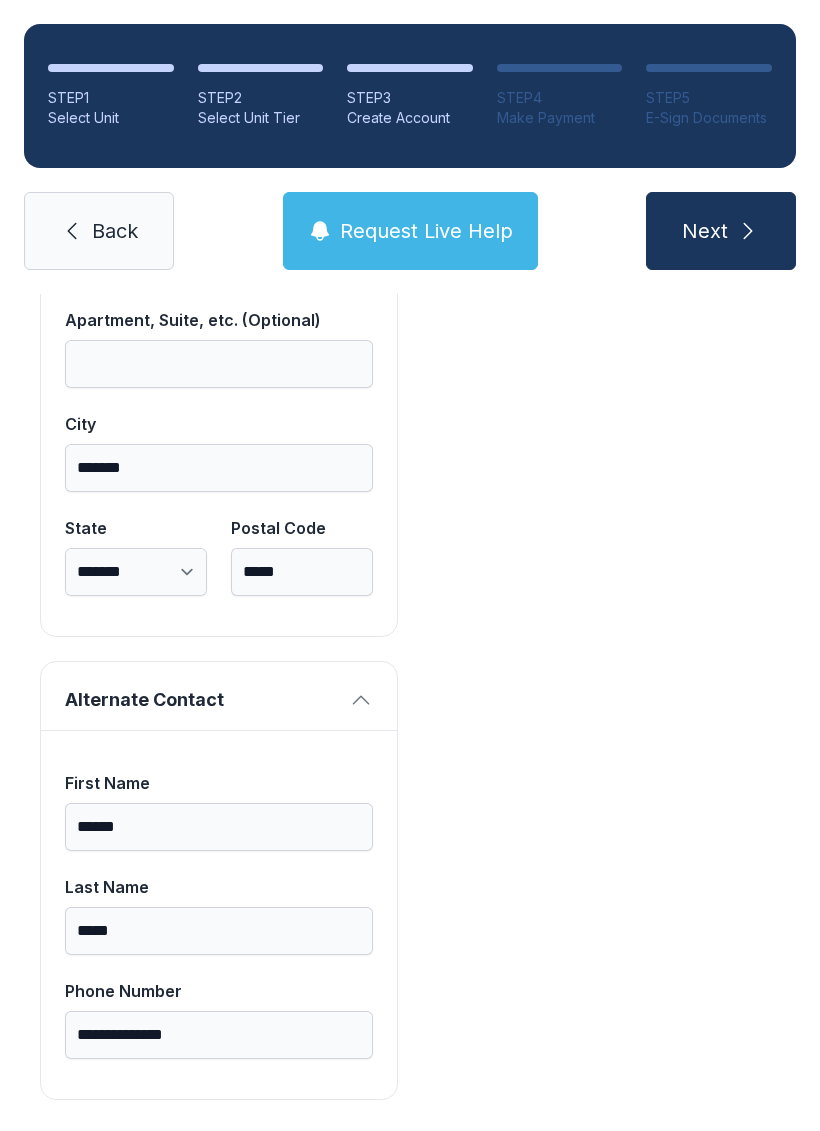 click at bounding box center [748, 231] 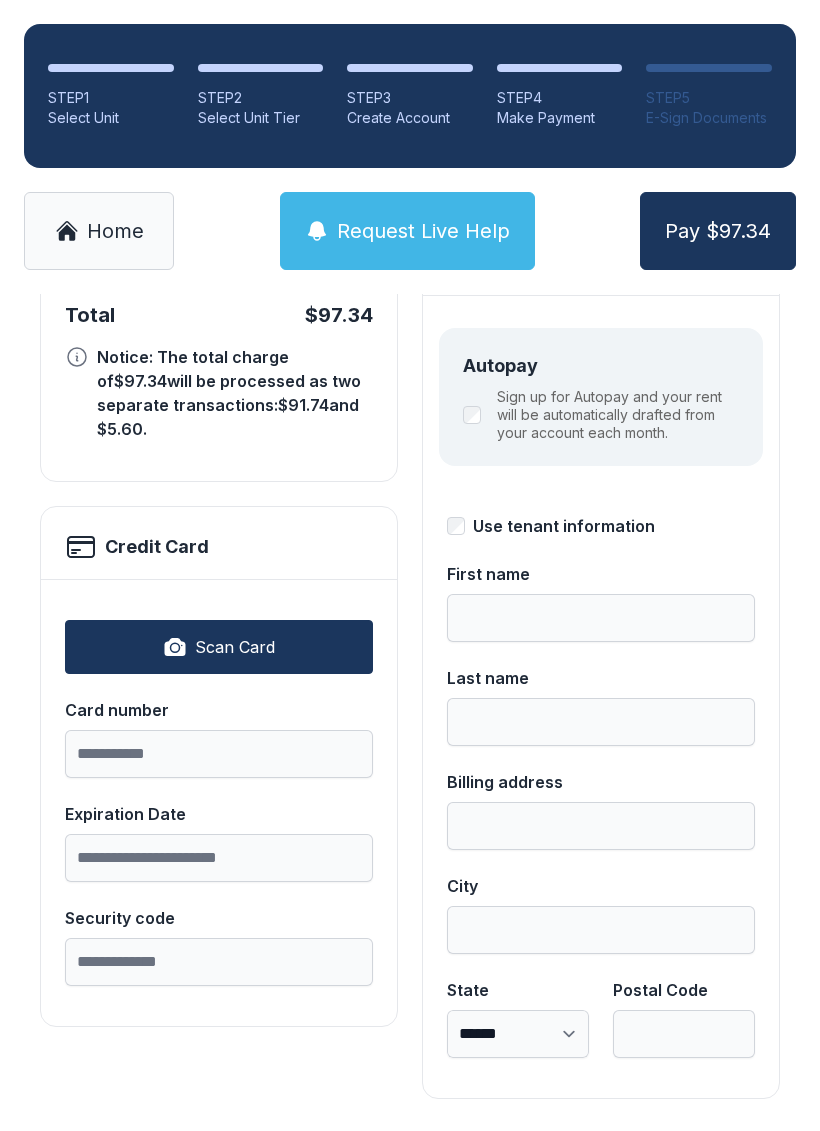 scroll, scrollTop: 218, scrollLeft: 0, axis: vertical 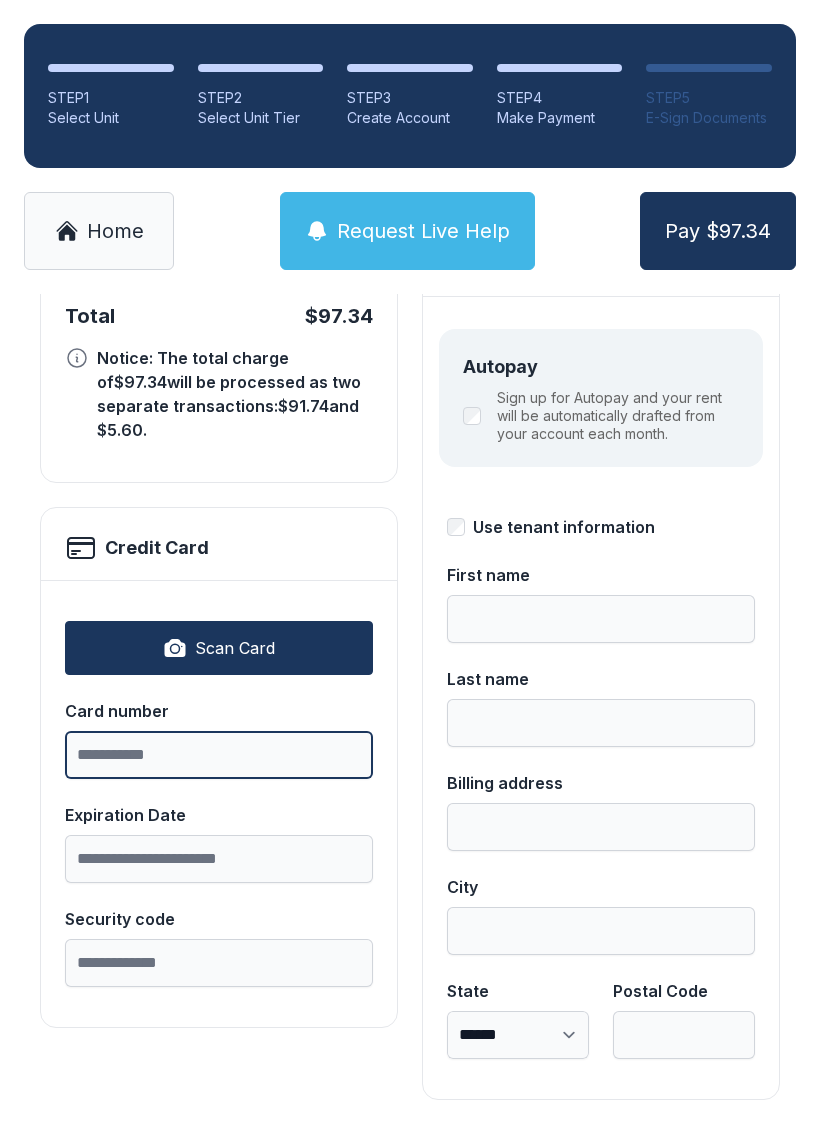 click on "Card number" at bounding box center [219, 755] 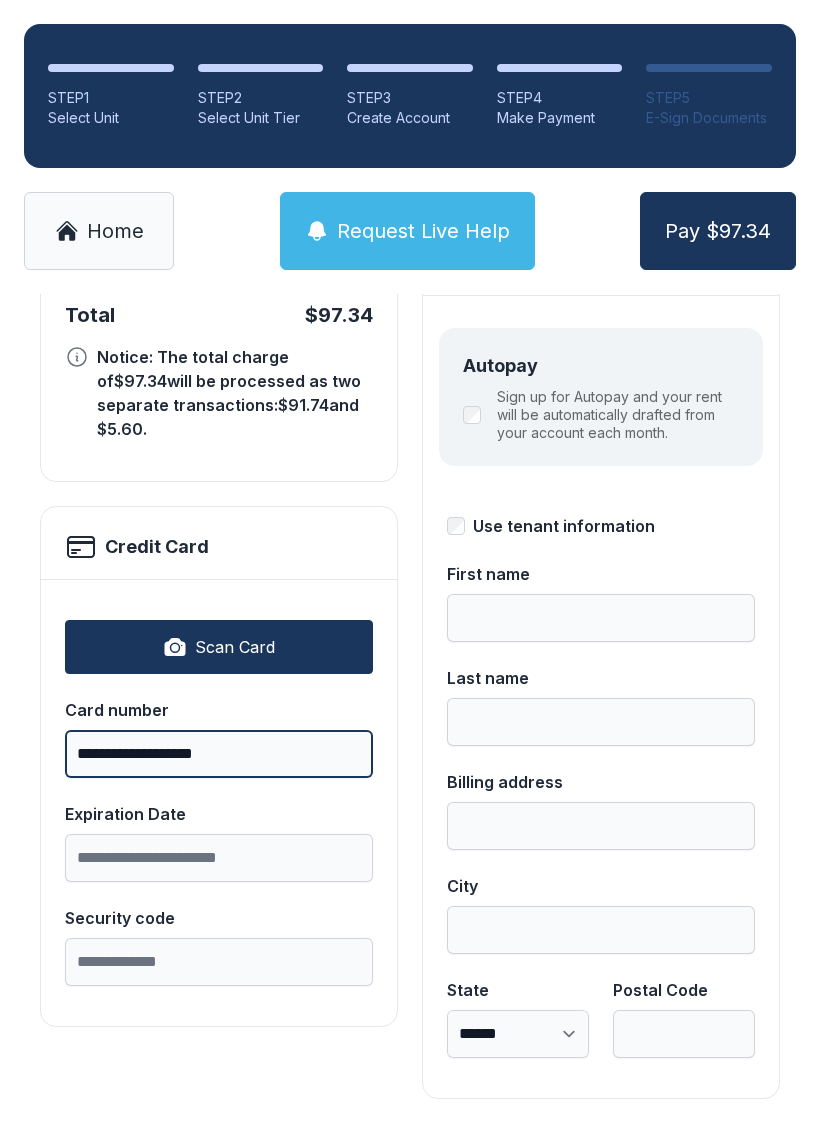 scroll, scrollTop: 218, scrollLeft: 0, axis: vertical 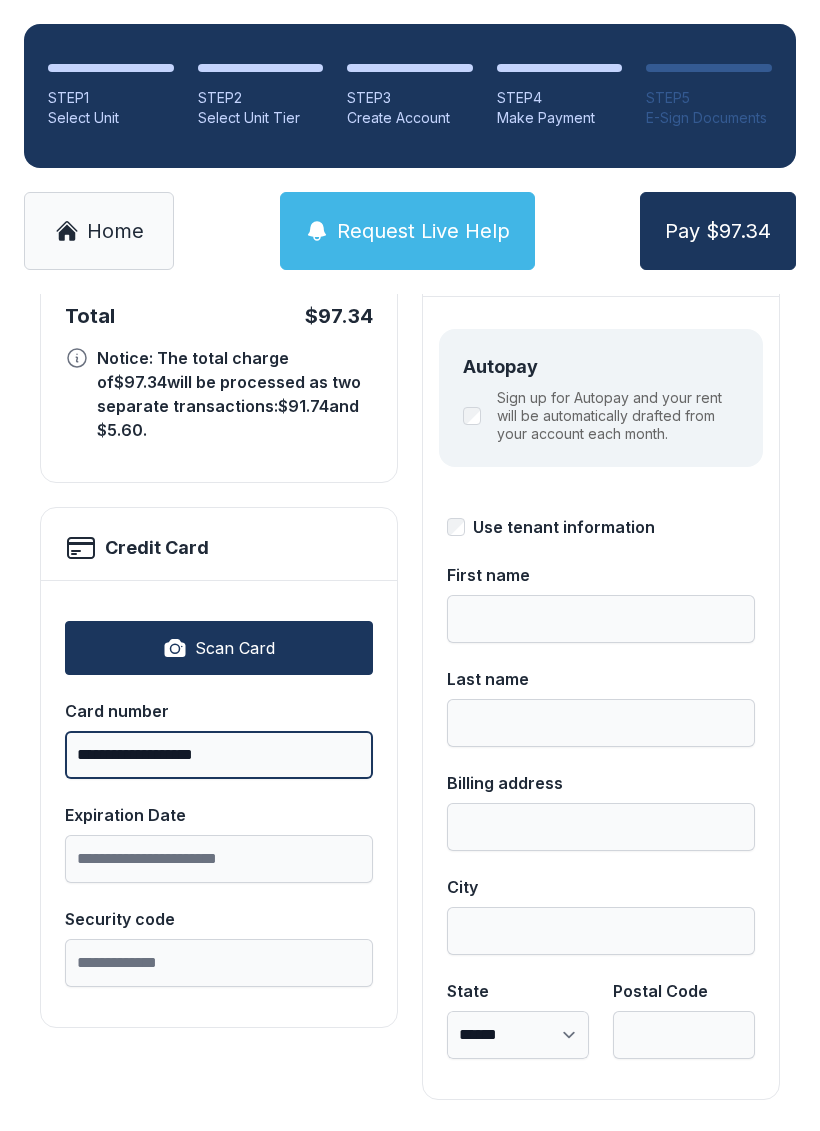type on "**********" 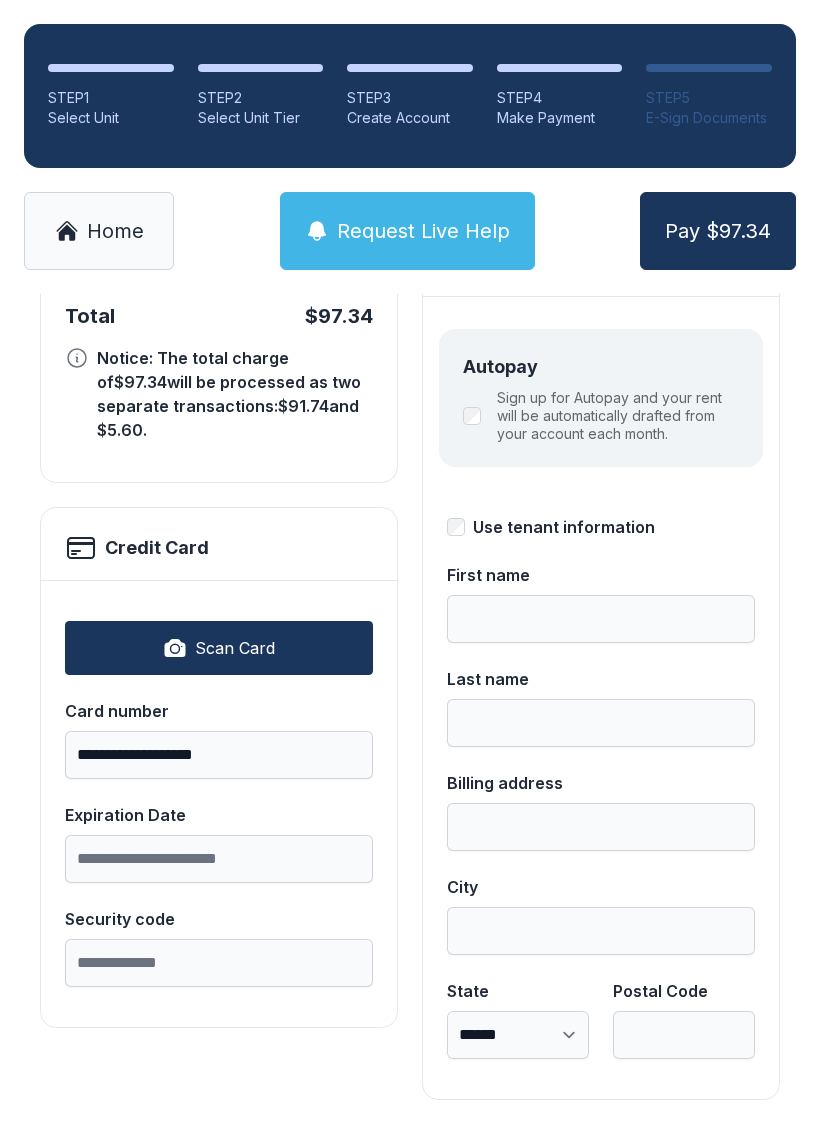 click on "Expiration Date" at bounding box center [219, 859] 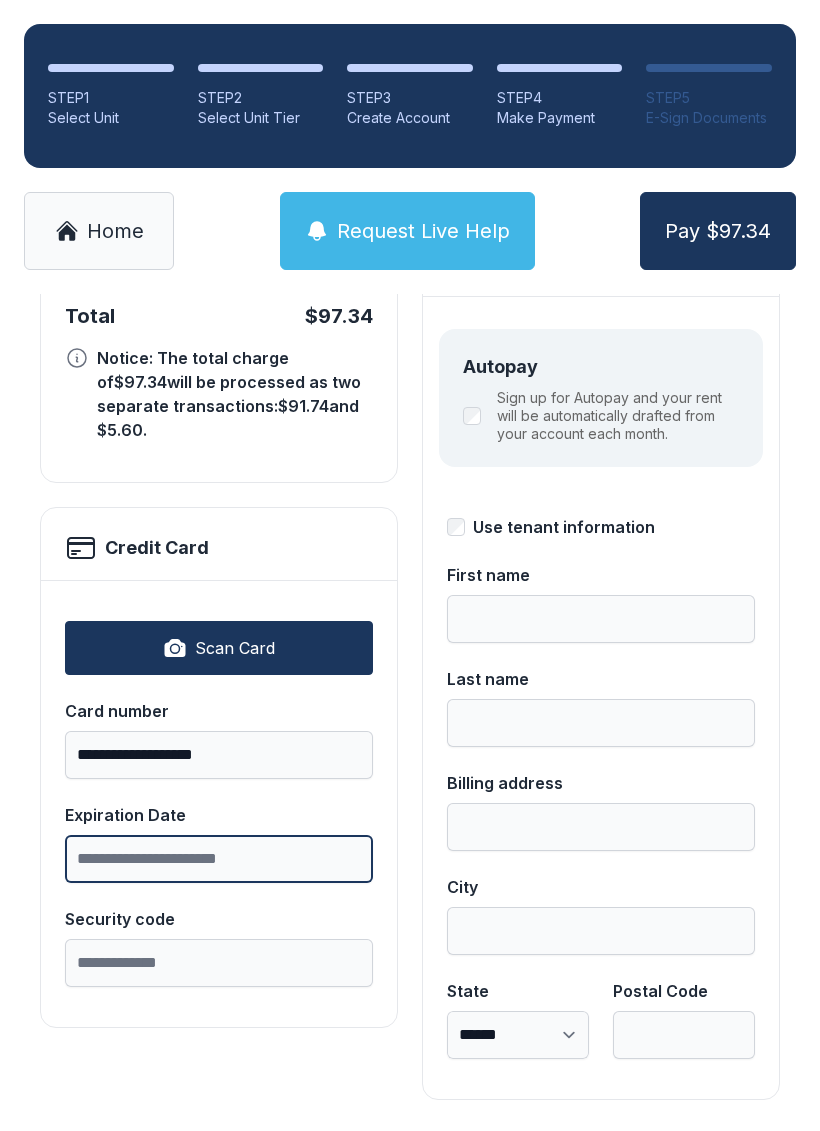 scroll, scrollTop: 49, scrollLeft: 0, axis: vertical 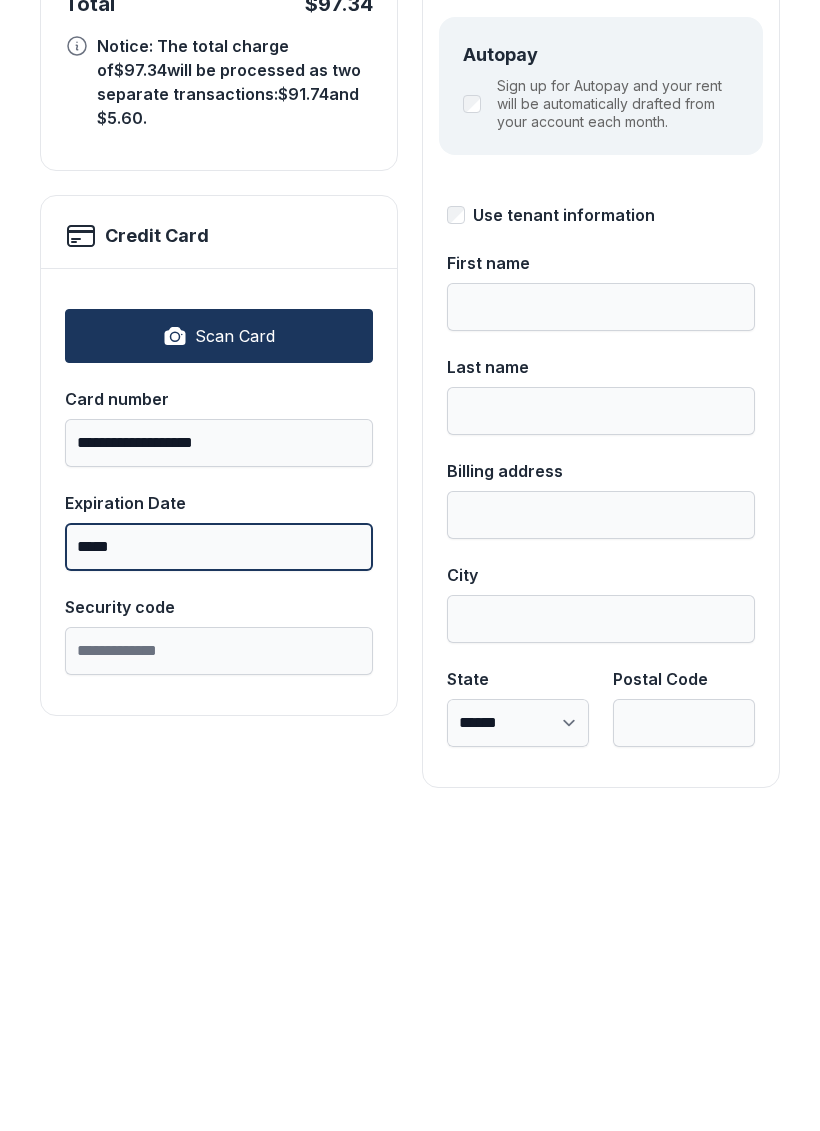 type on "*****" 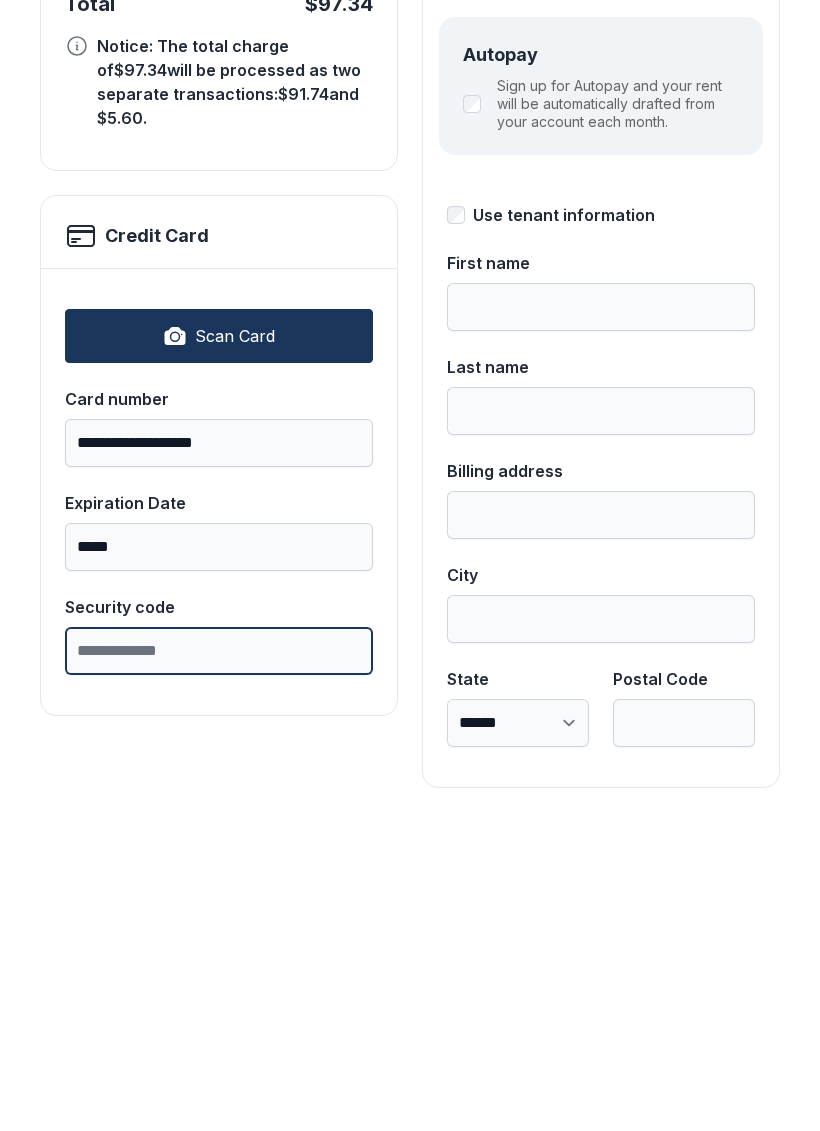 click on "Security code" at bounding box center (219, 963) 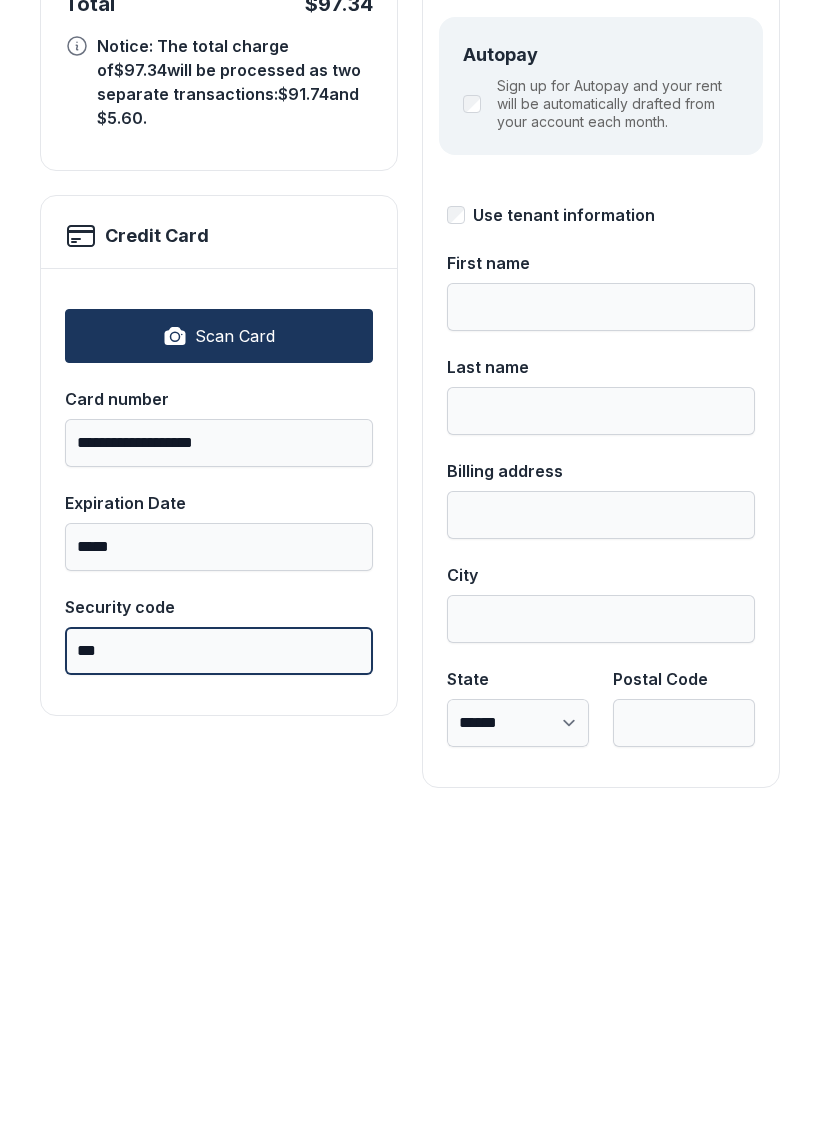 type on "***" 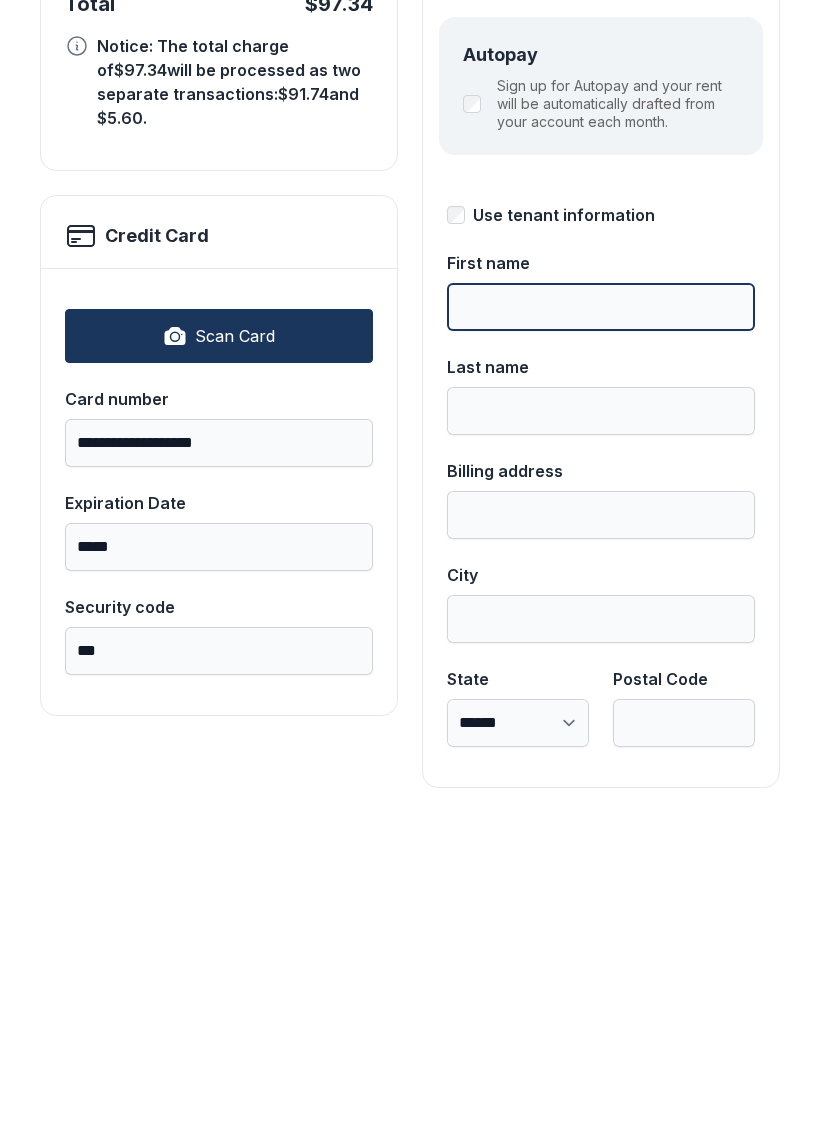 click on "First name" at bounding box center [601, 619] 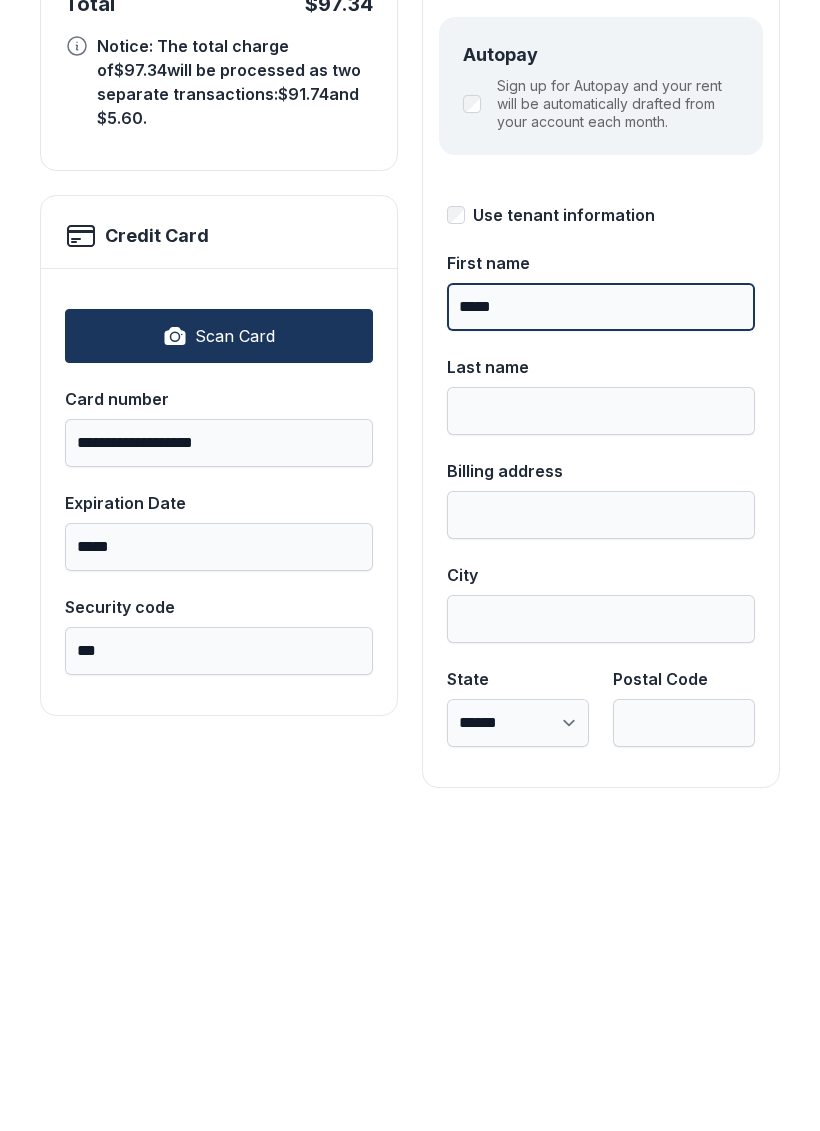 type on "*****" 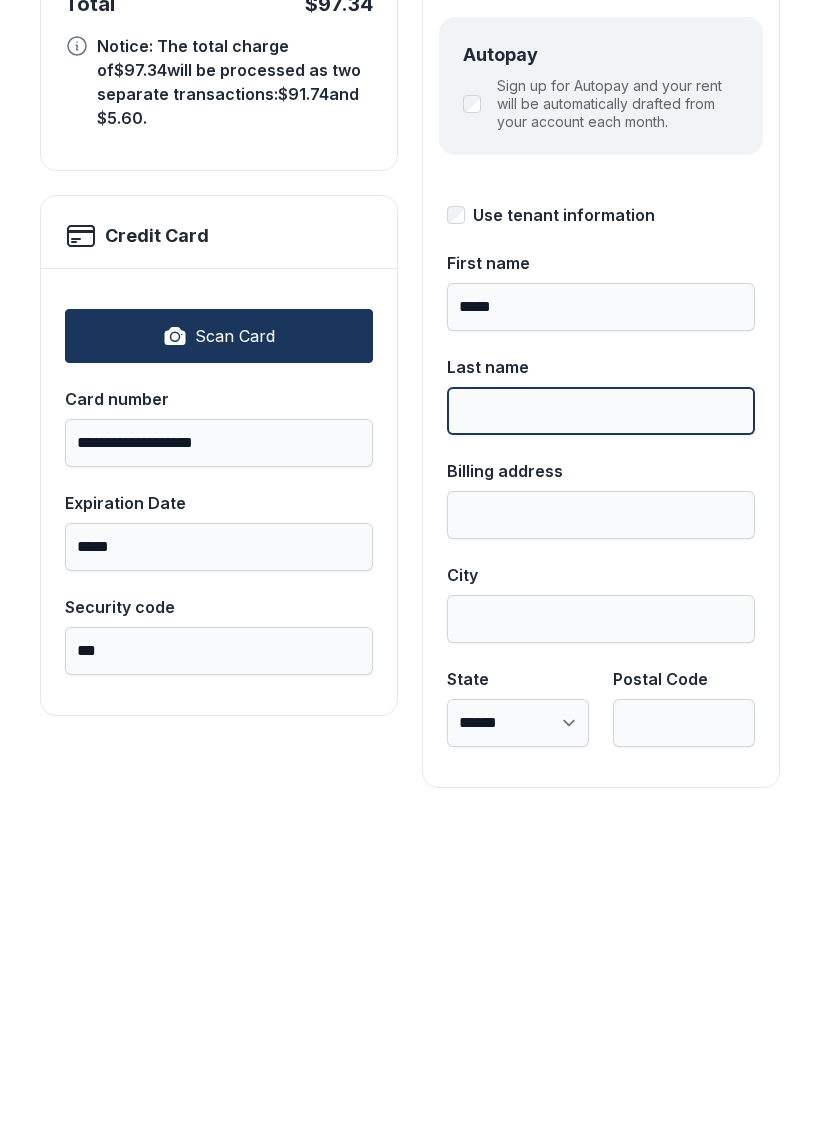 click on "Last name" at bounding box center [601, 723] 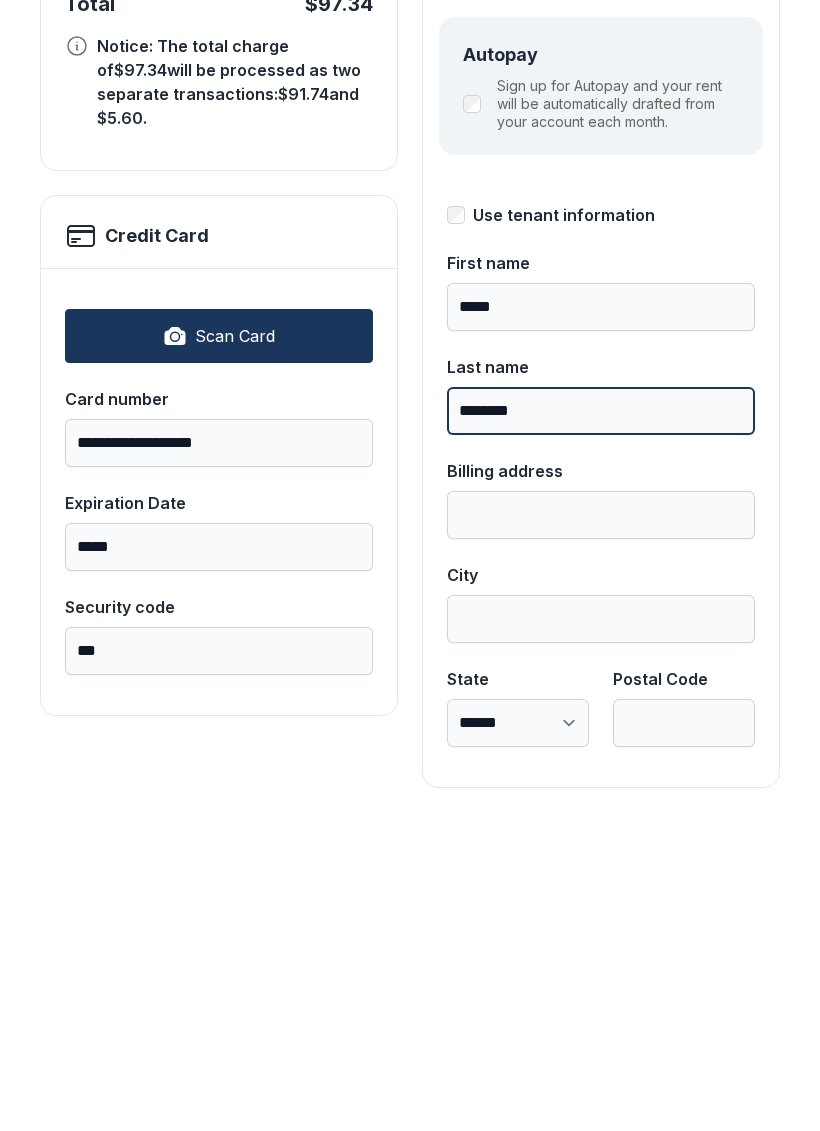 type on "********" 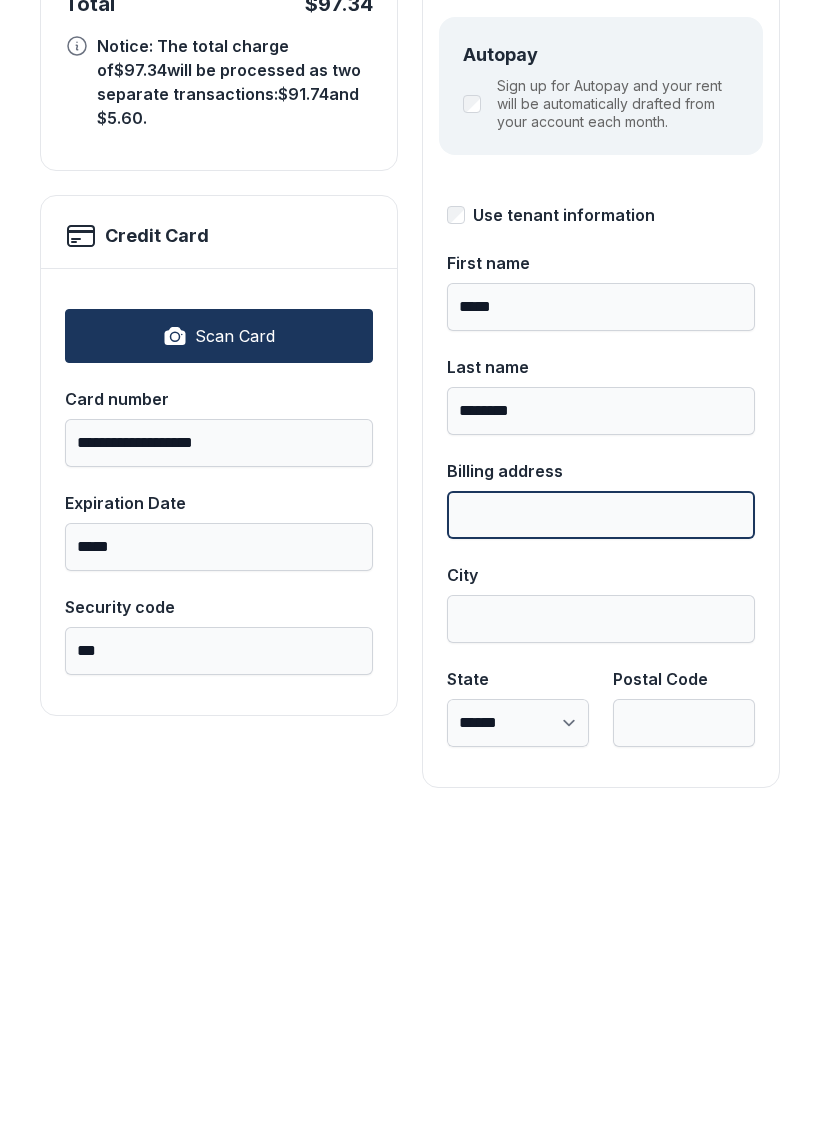 click on "Billing address" at bounding box center (601, 827) 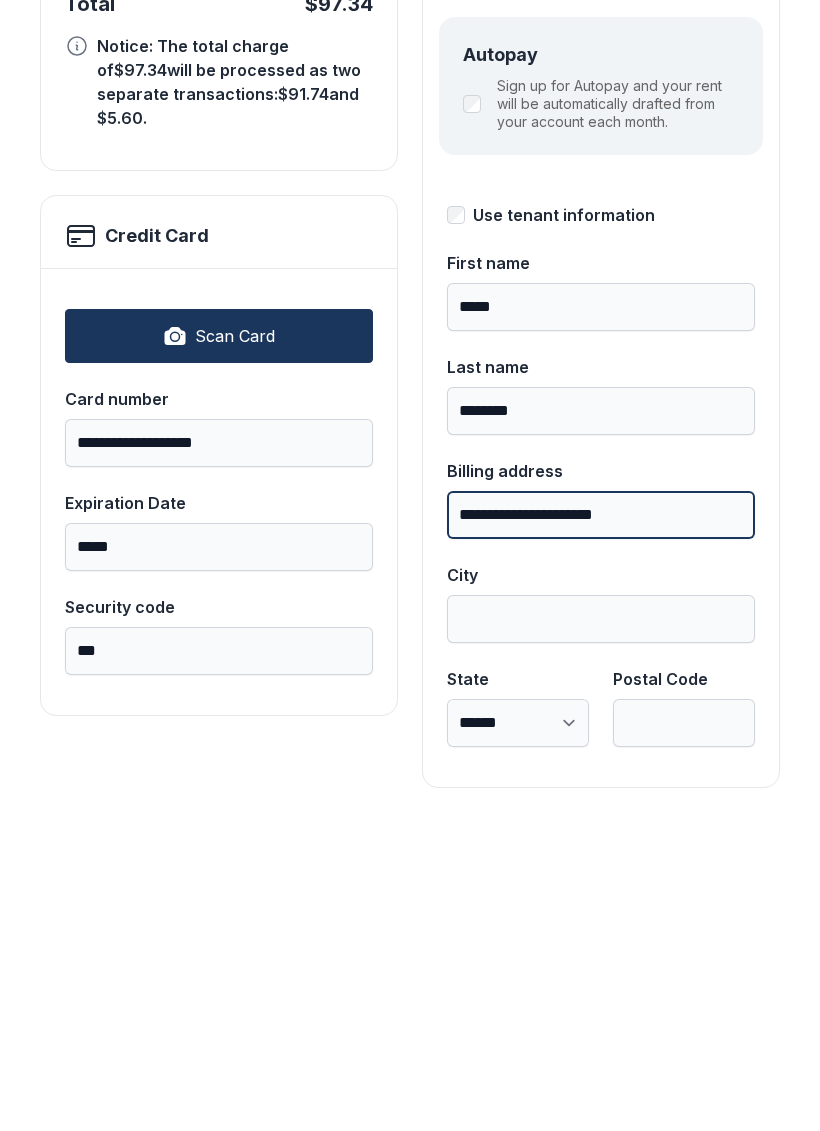 type on "**********" 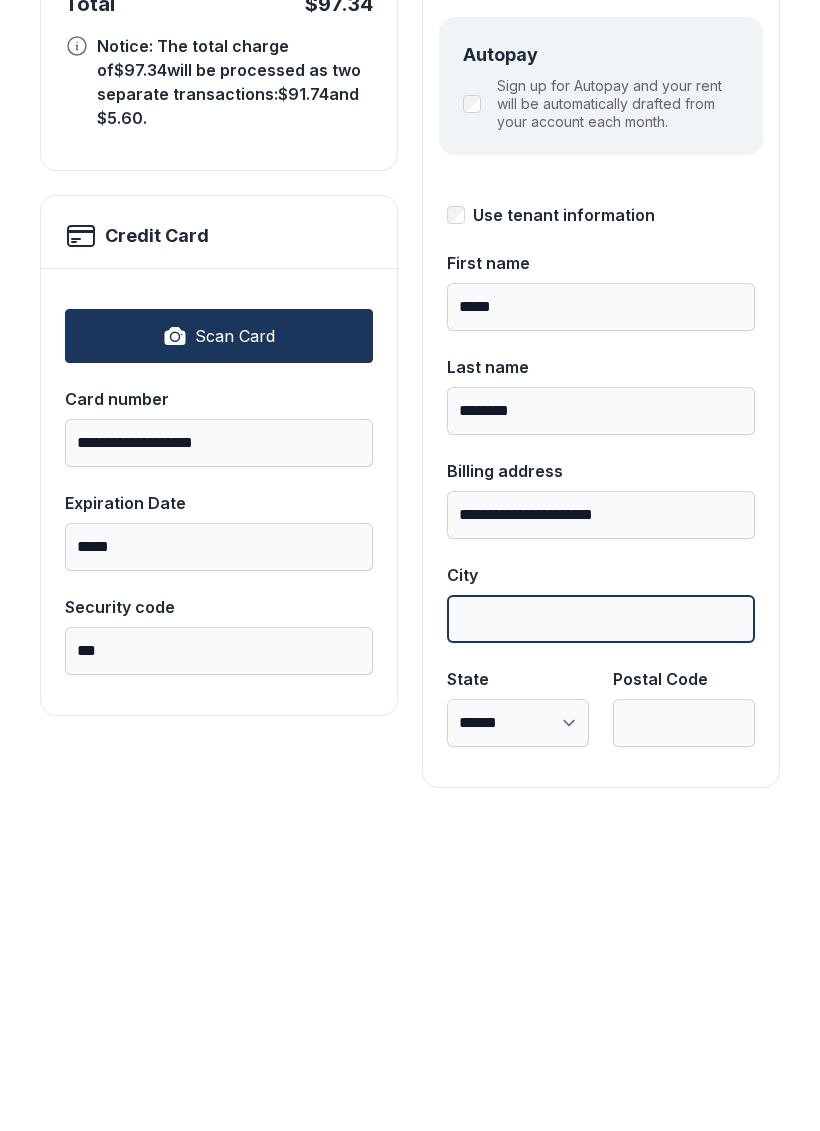 click on "City" at bounding box center [601, 931] 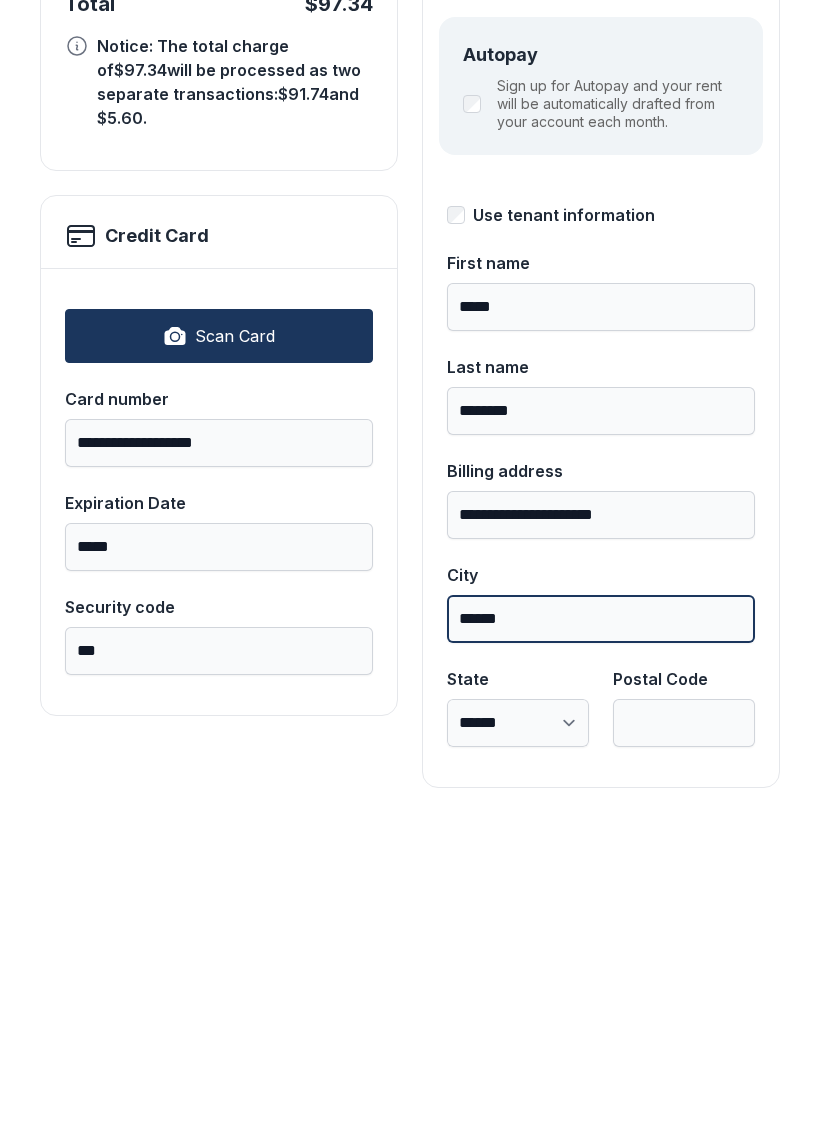 type on "******" 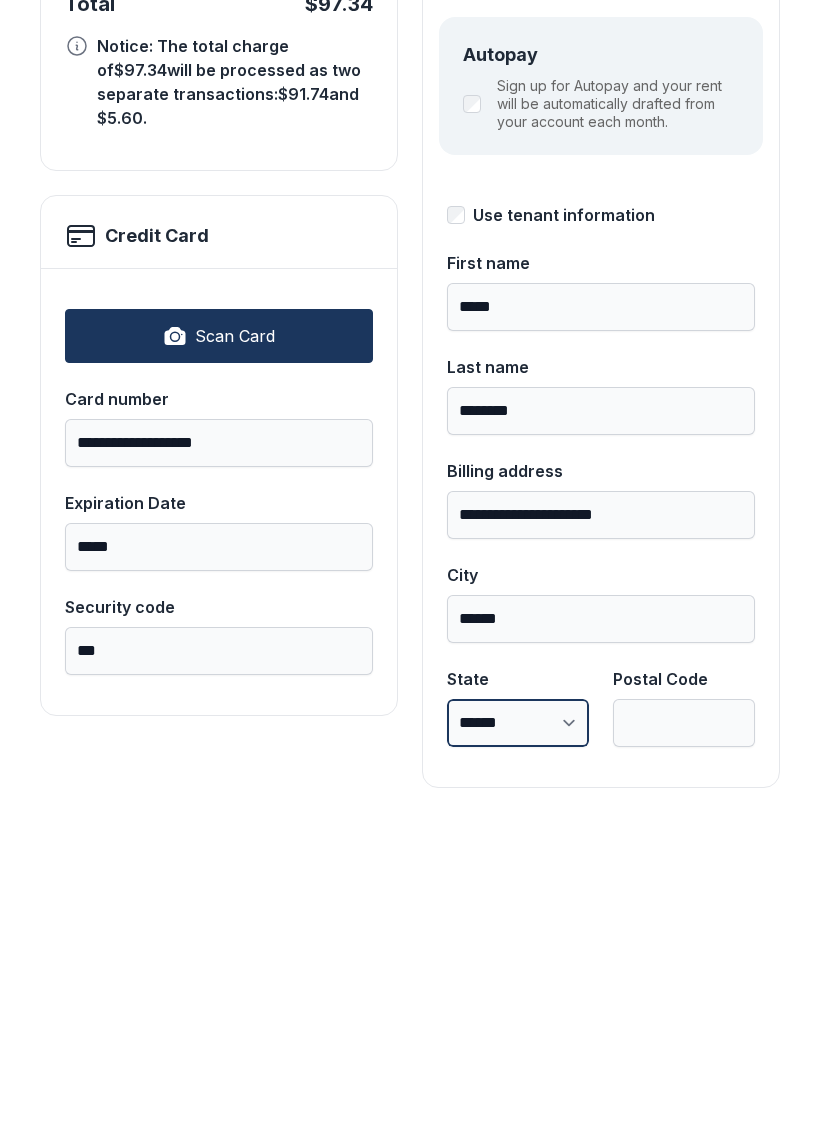 click on "**********" at bounding box center [518, 1035] 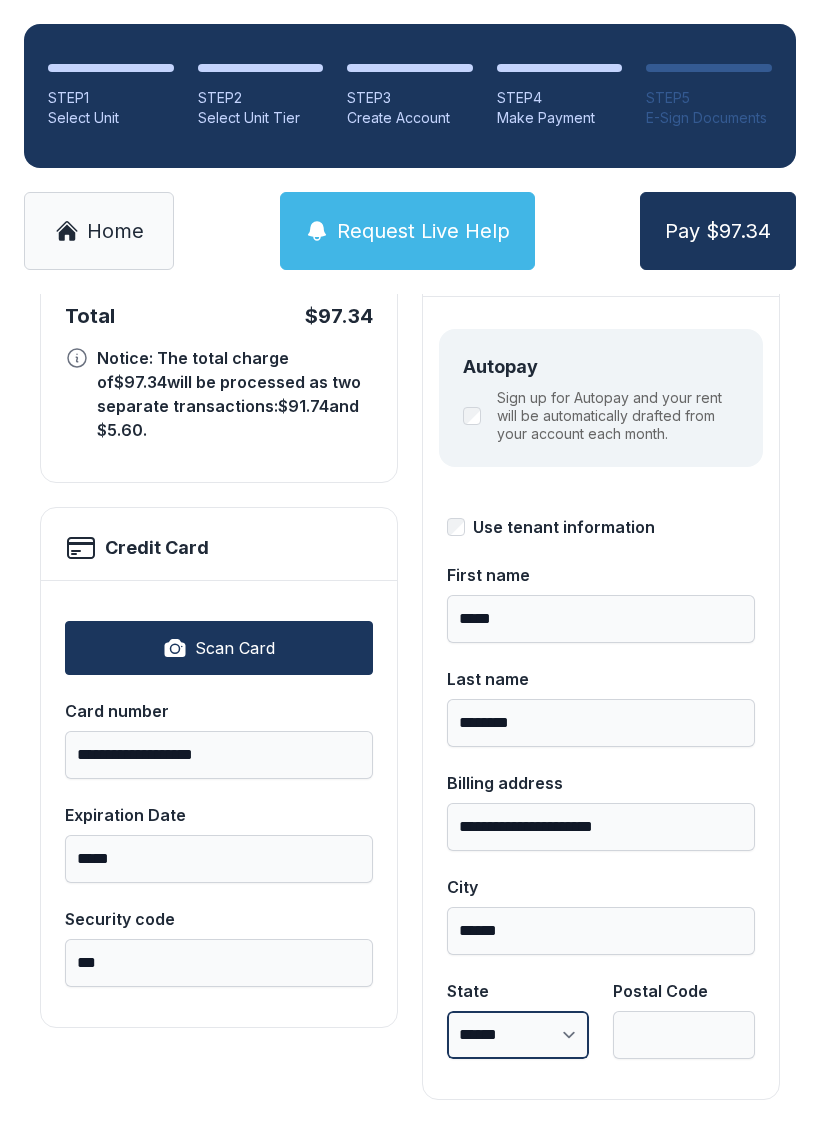 select on "**" 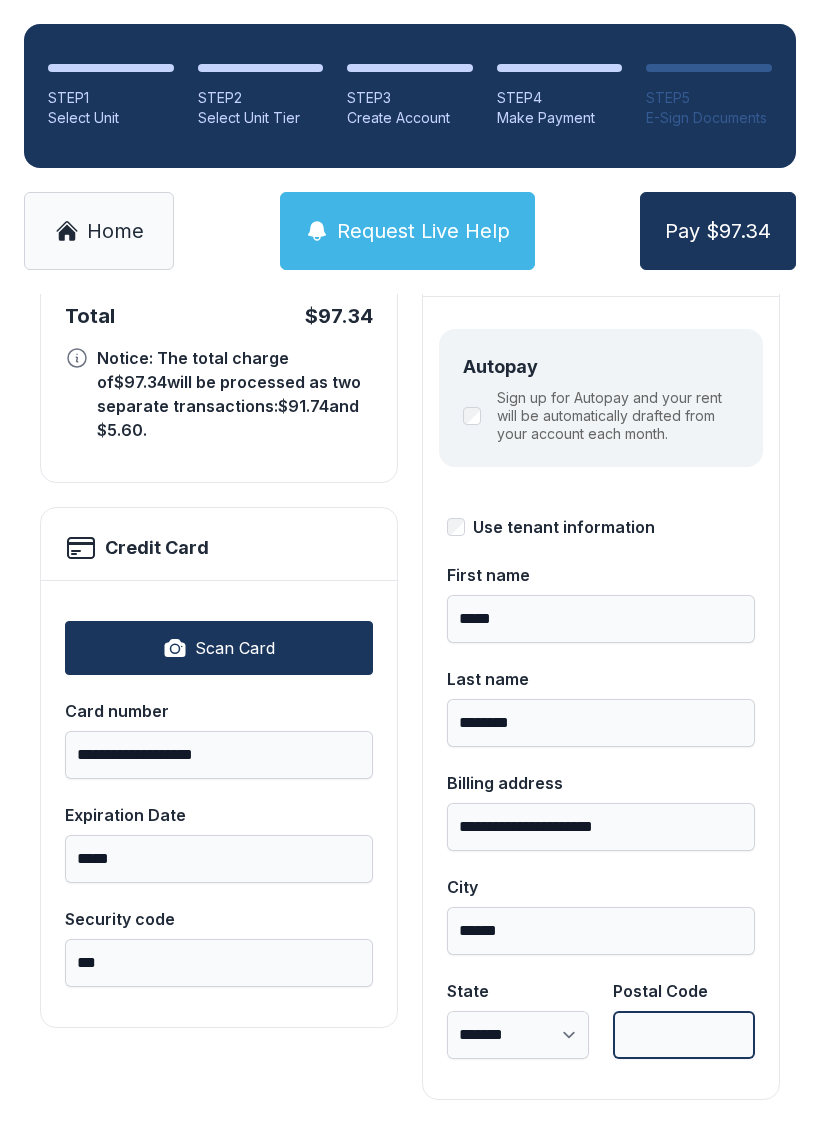 click on "Postal Code" at bounding box center [684, 1035] 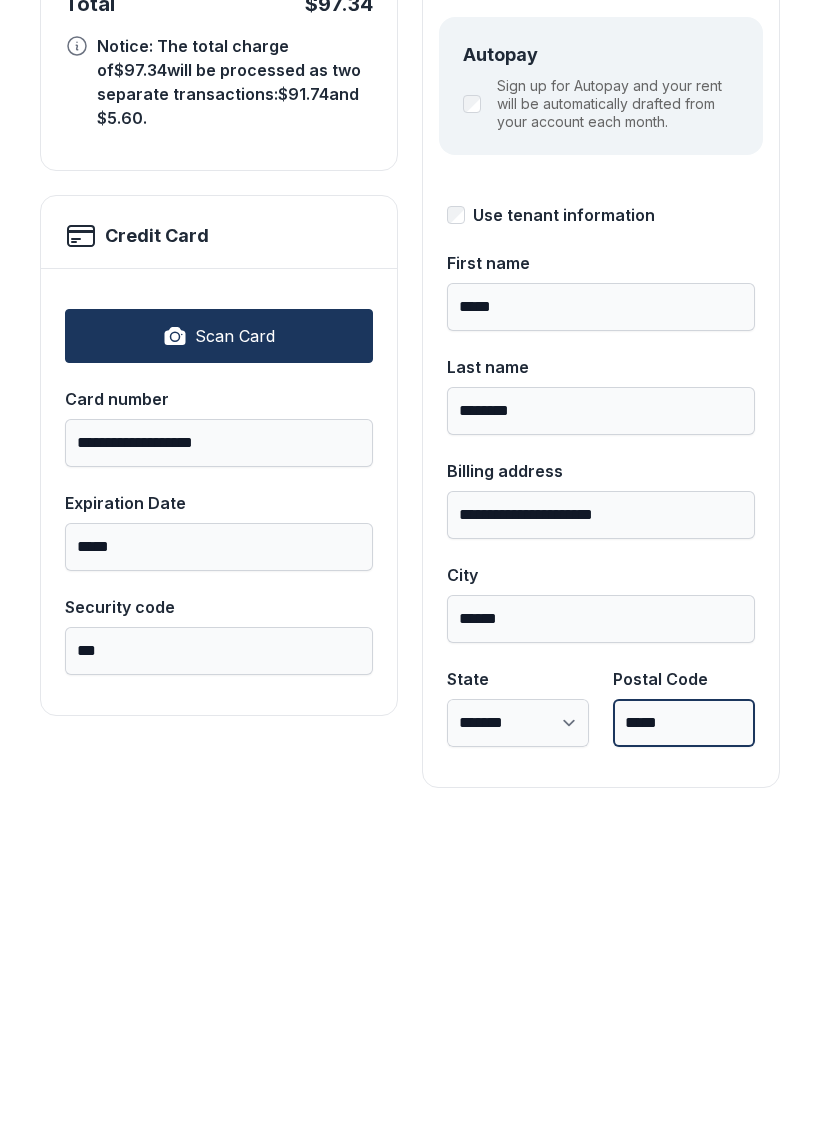 type on "*****" 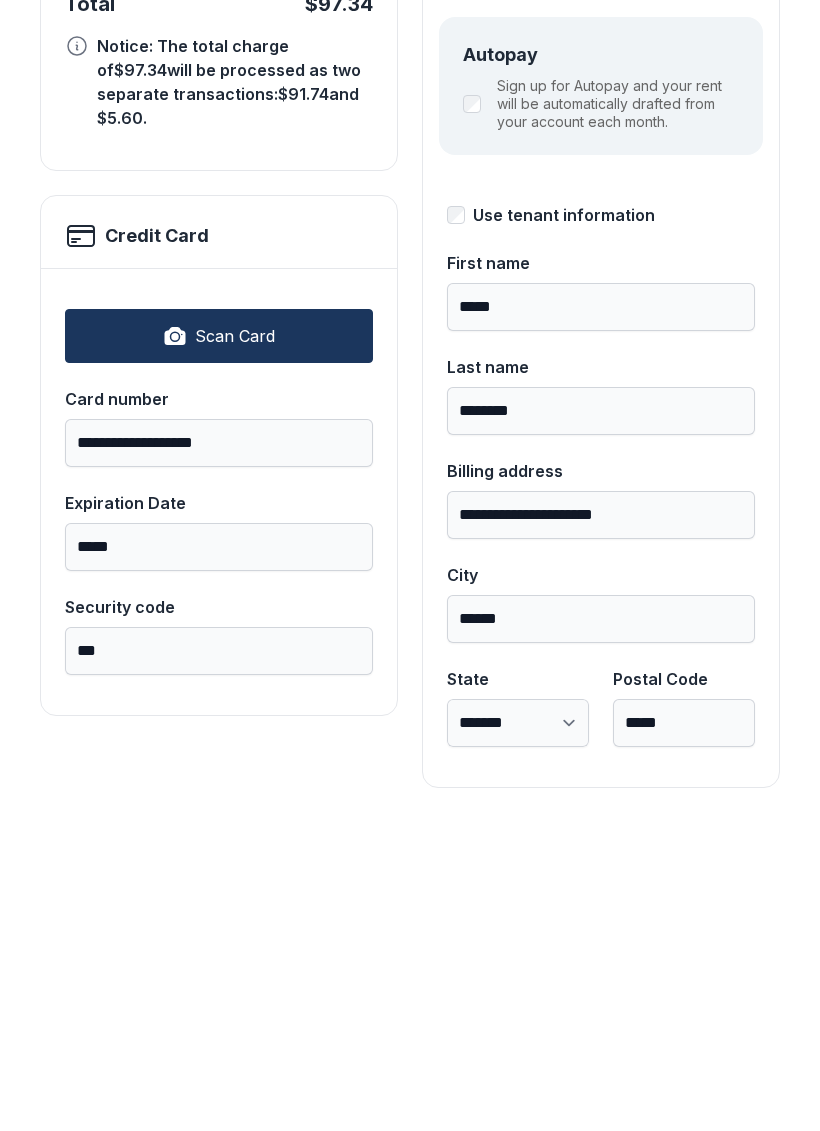 click on "**********" at bounding box center (219, 644) 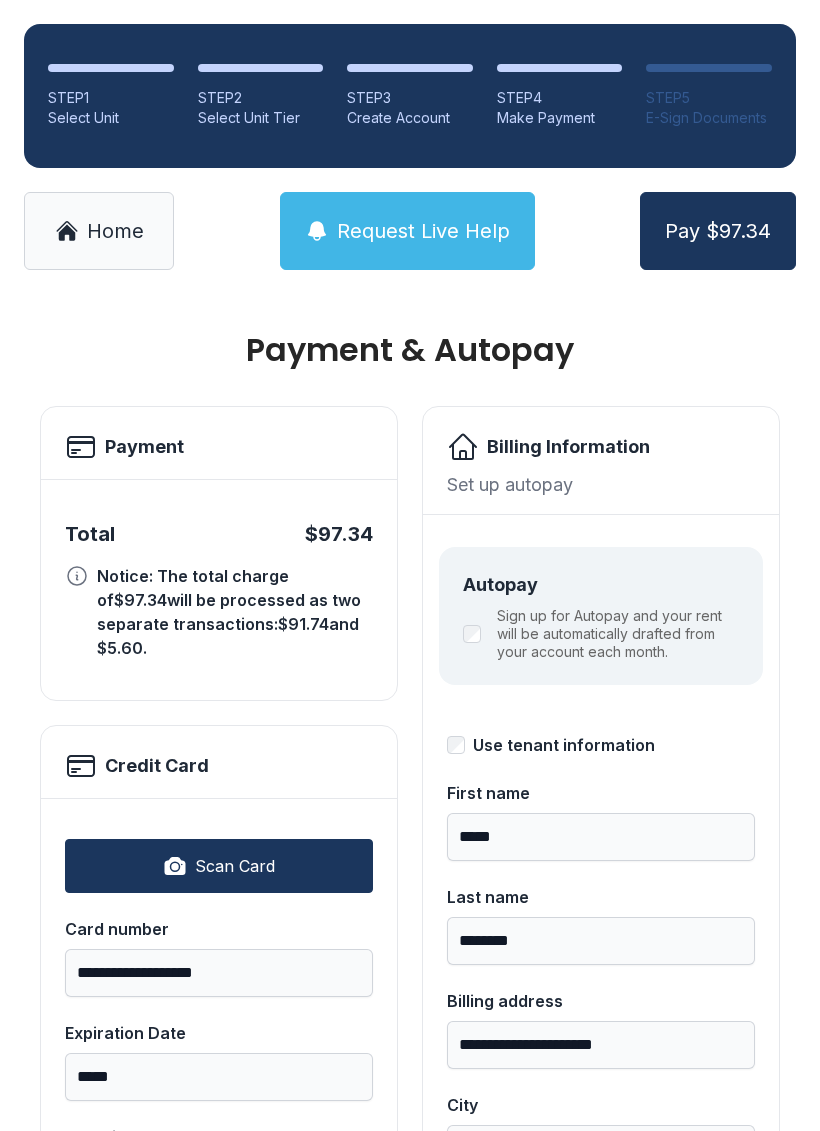 scroll, scrollTop: 0, scrollLeft: 0, axis: both 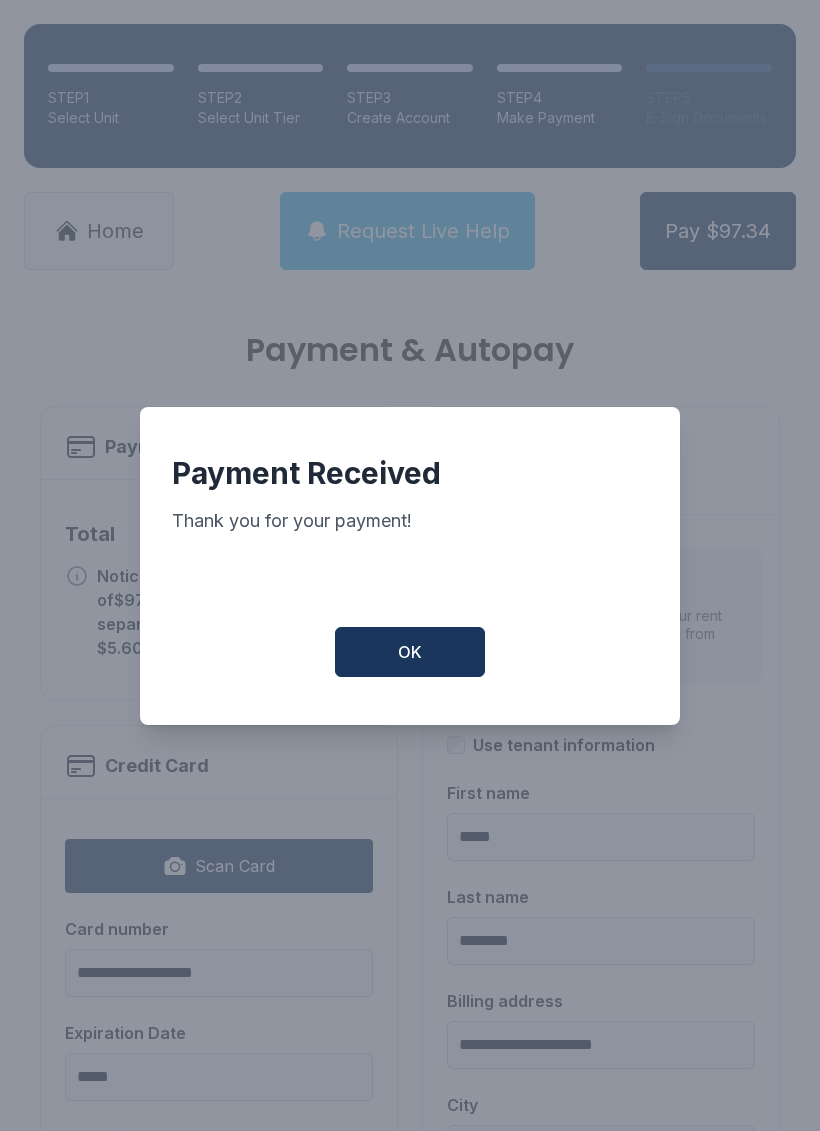 click on "OK" at bounding box center (410, 652) 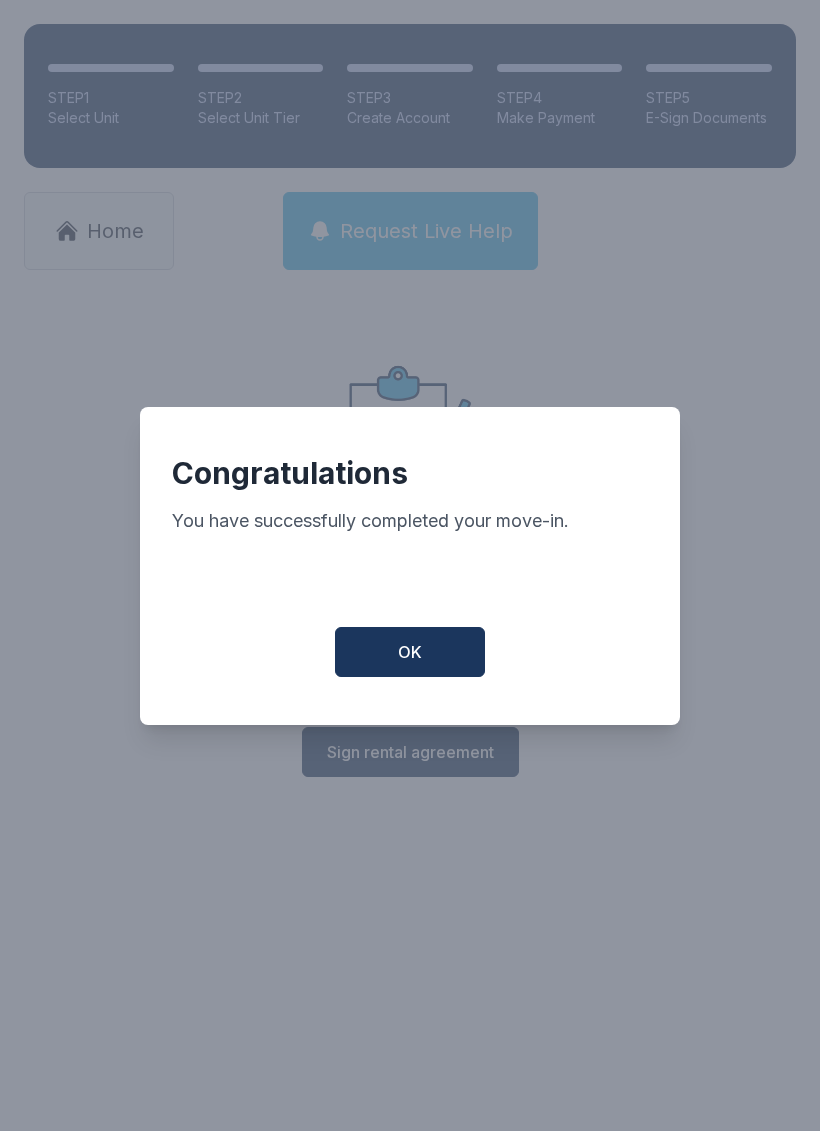 click on "OK" at bounding box center [410, 652] 